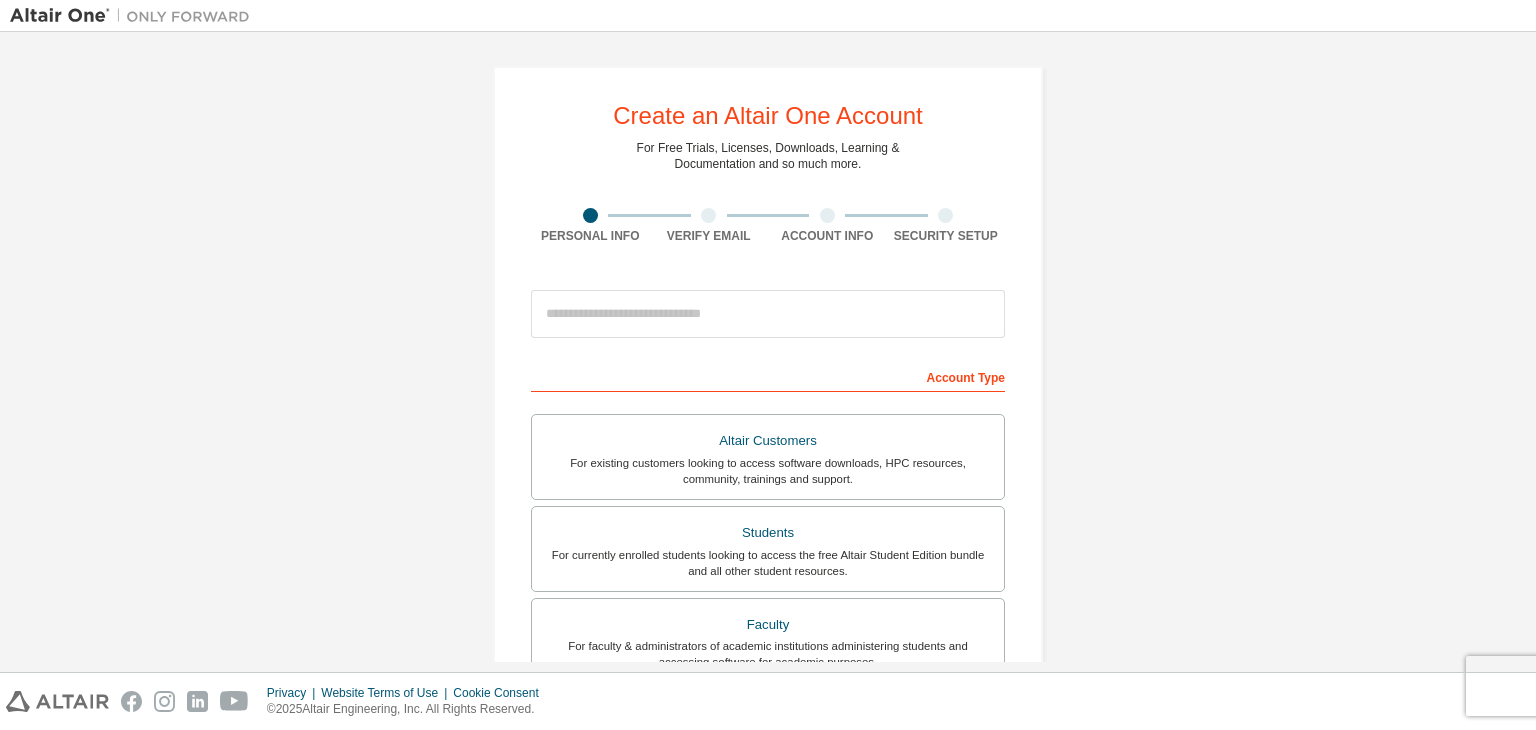 scroll, scrollTop: 0, scrollLeft: 0, axis: both 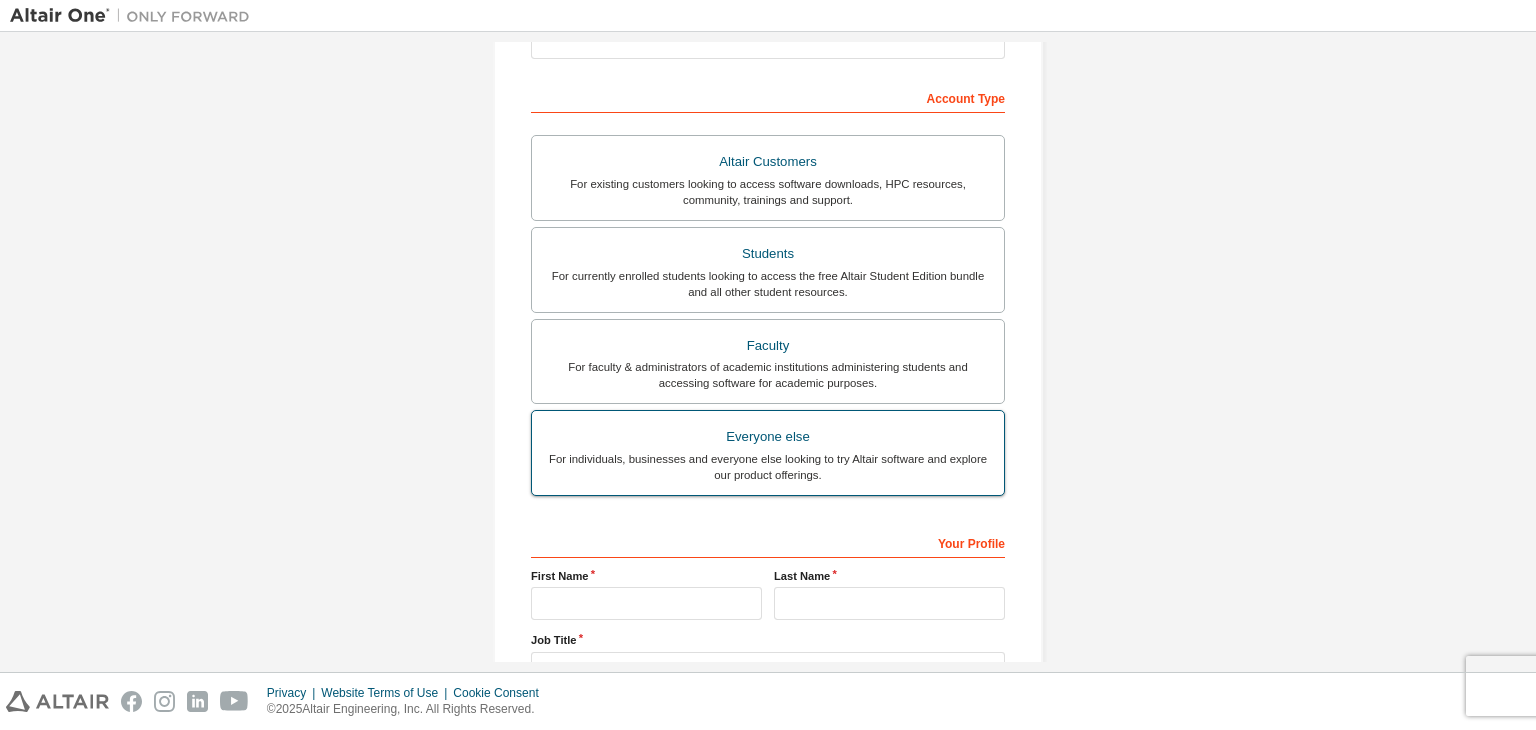 click on "For individuals, businesses and everyone else looking to try Altair software and explore our product offerings." at bounding box center (768, 467) 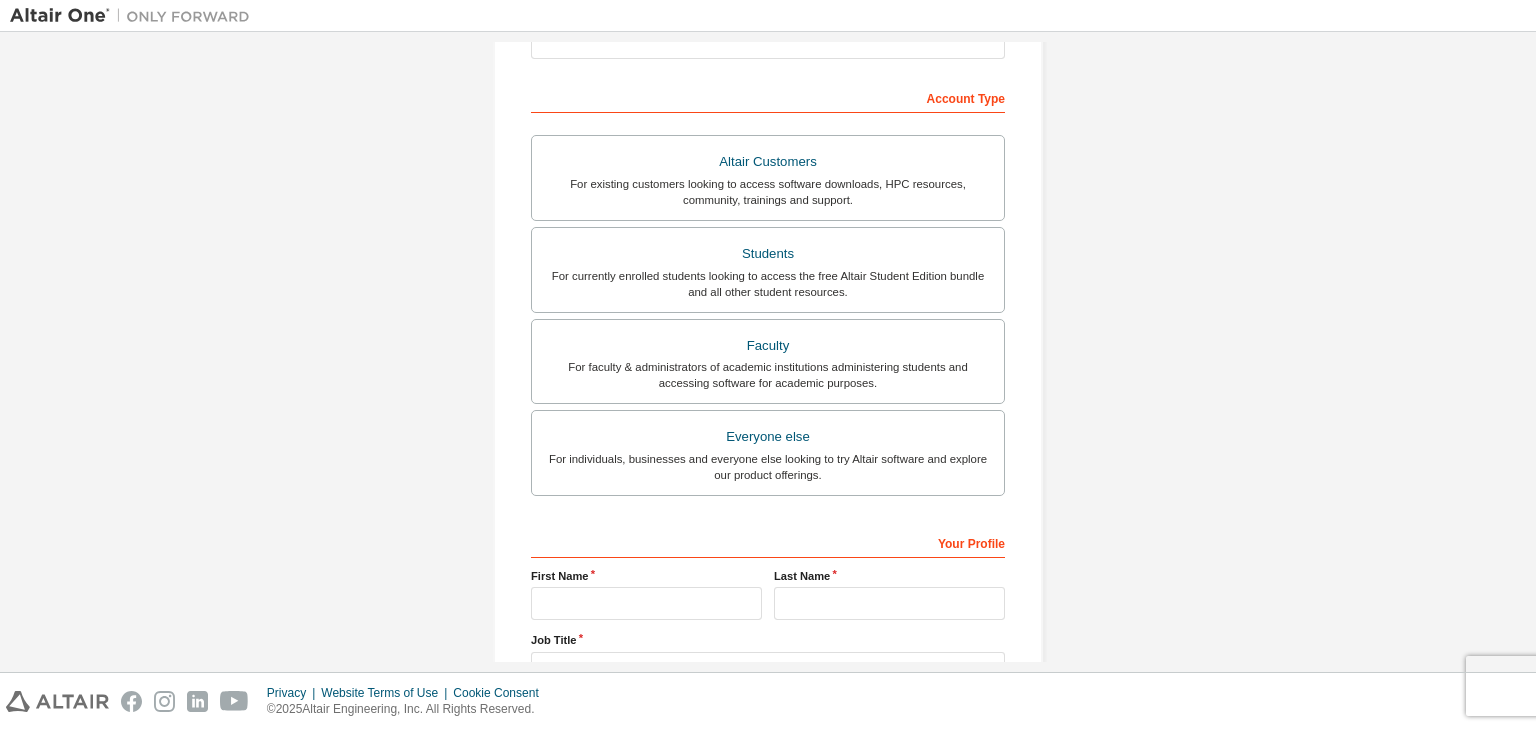 scroll, scrollTop: 435, scrollLeft: 0, axis: vertical 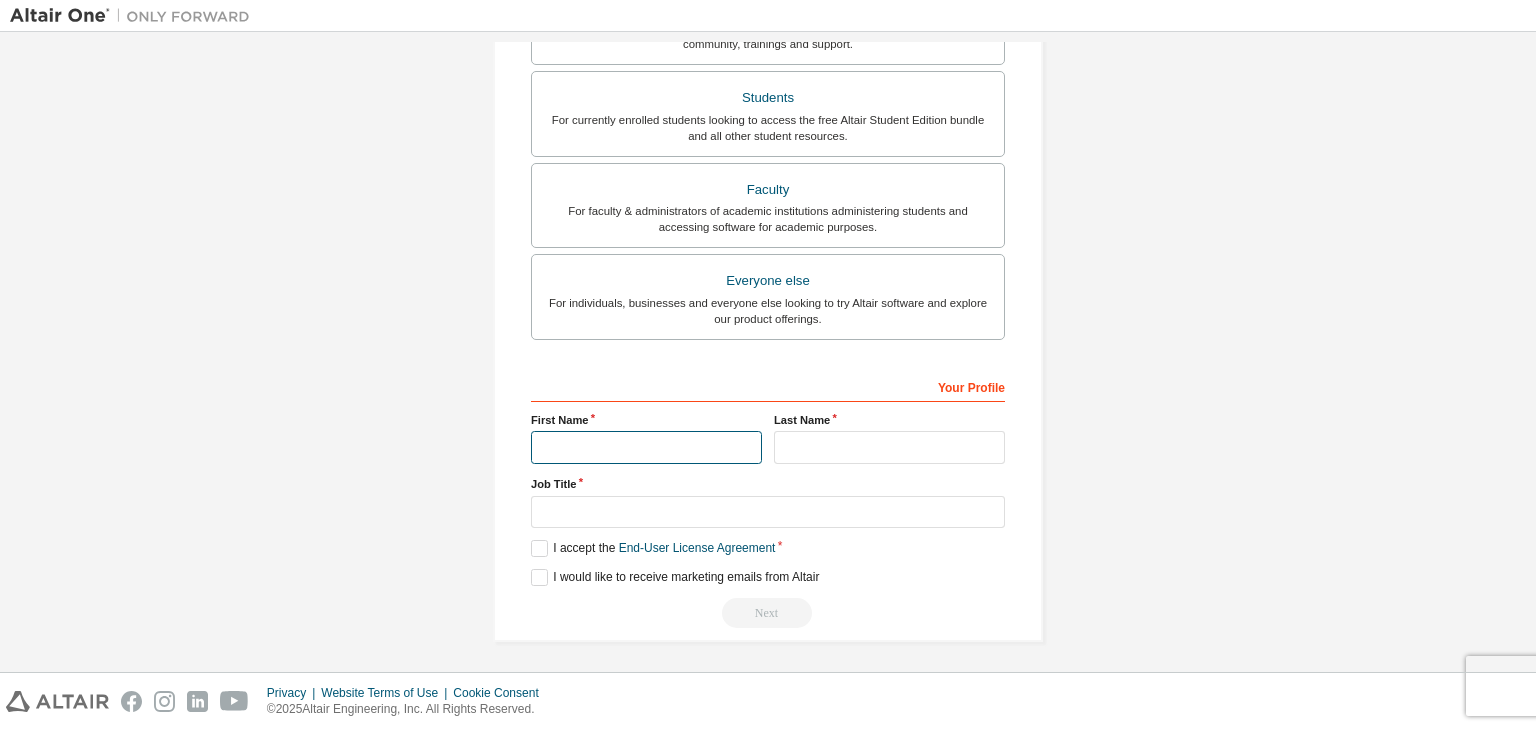 click at bounding box center [646, 447] 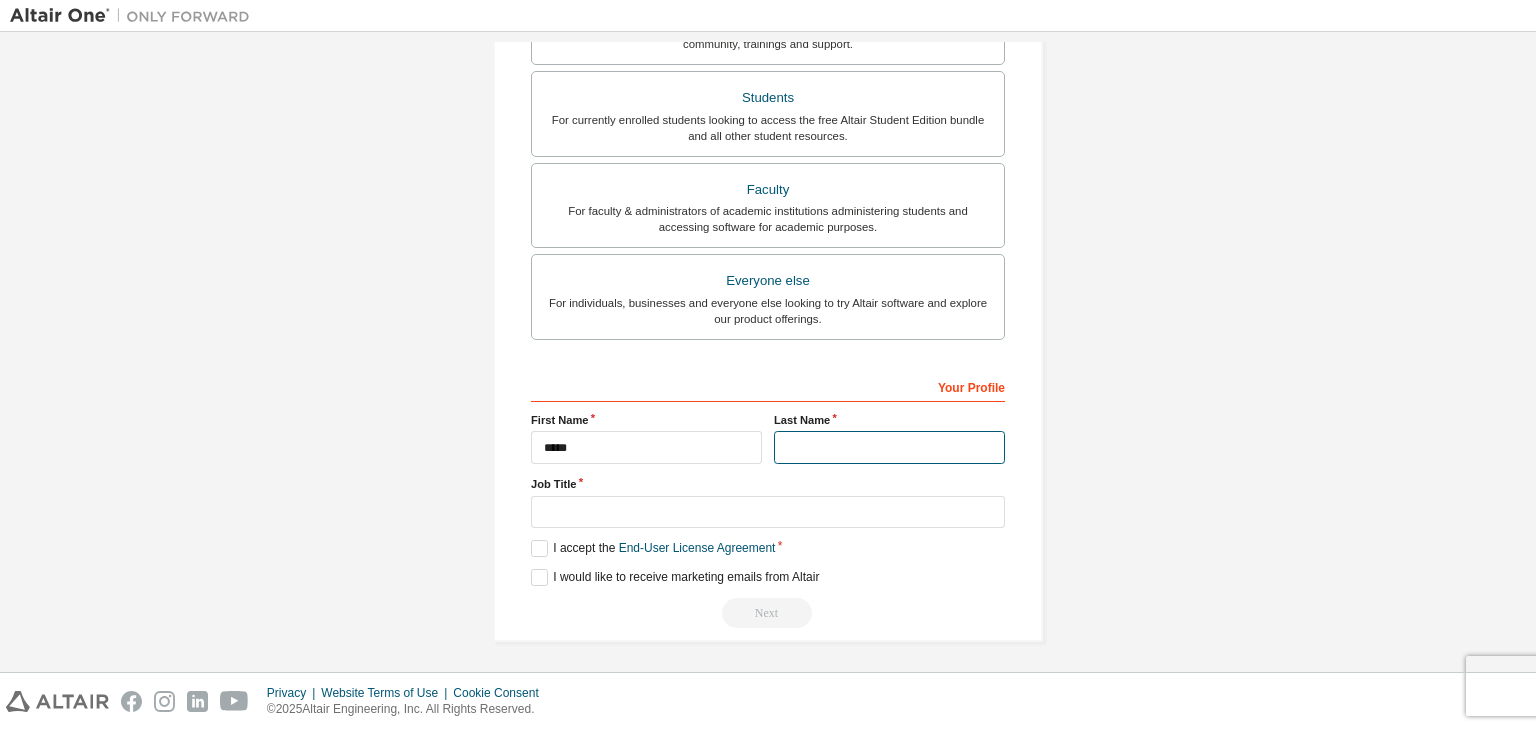 click at bounding box center [889, 447] 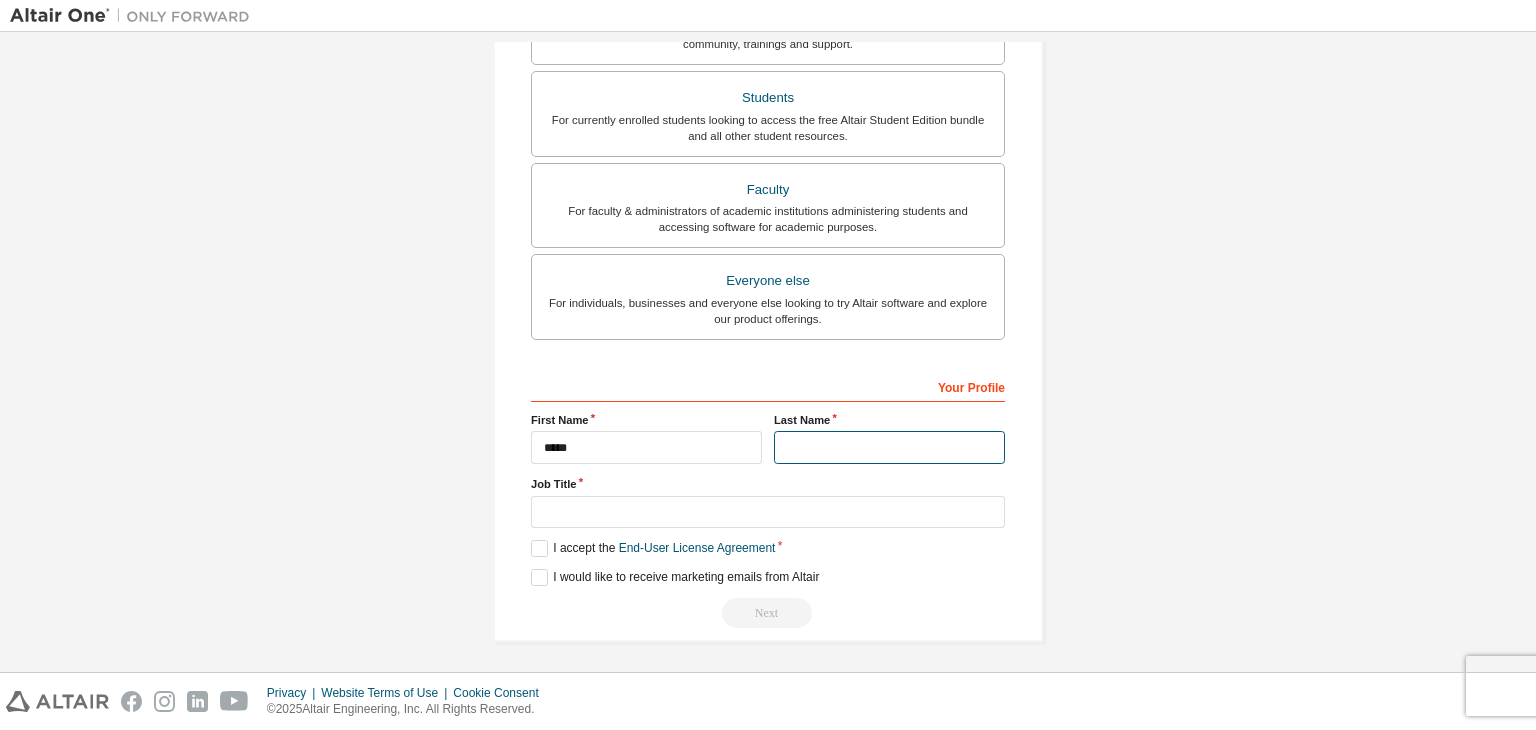 type on "*******" 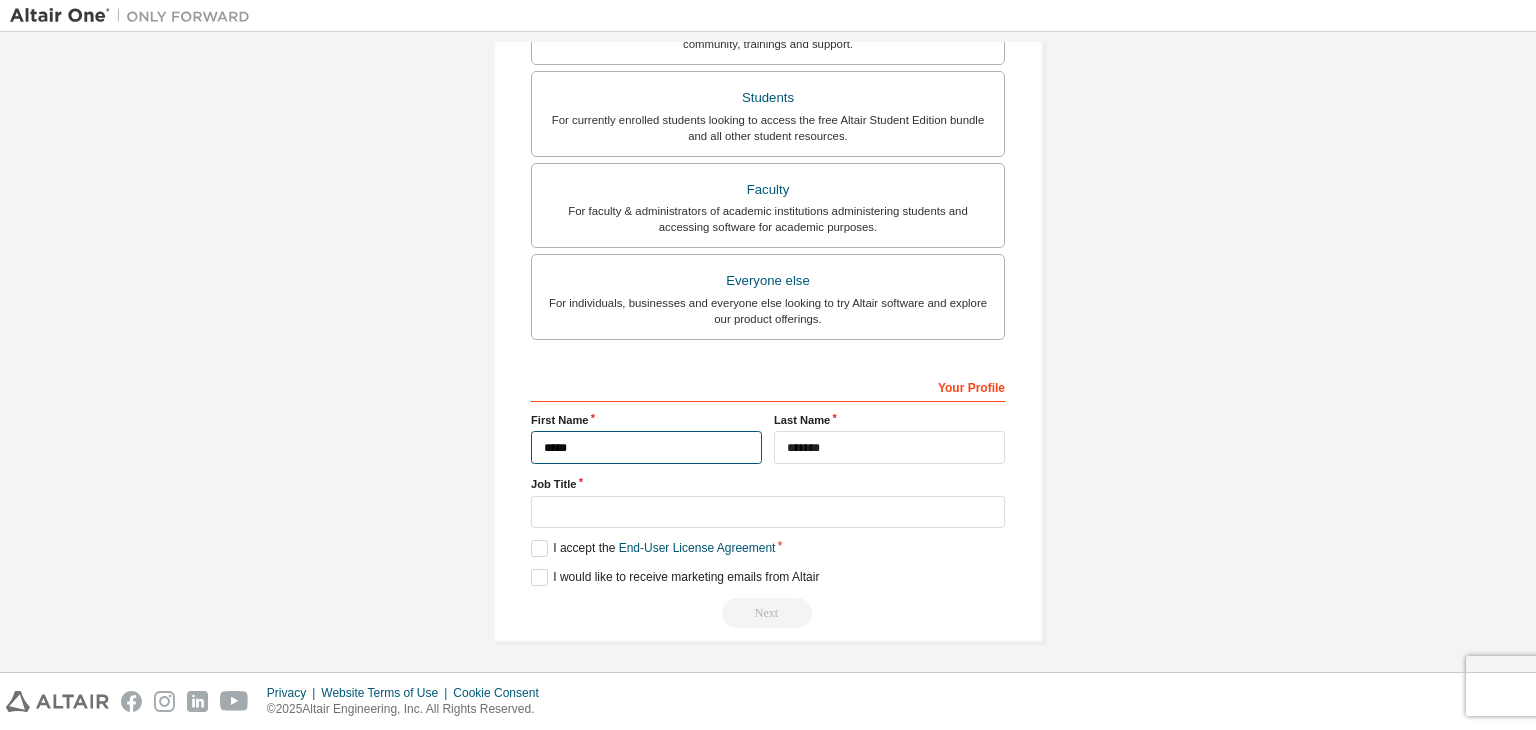 click on "*****" at bounding box center [646, 447] 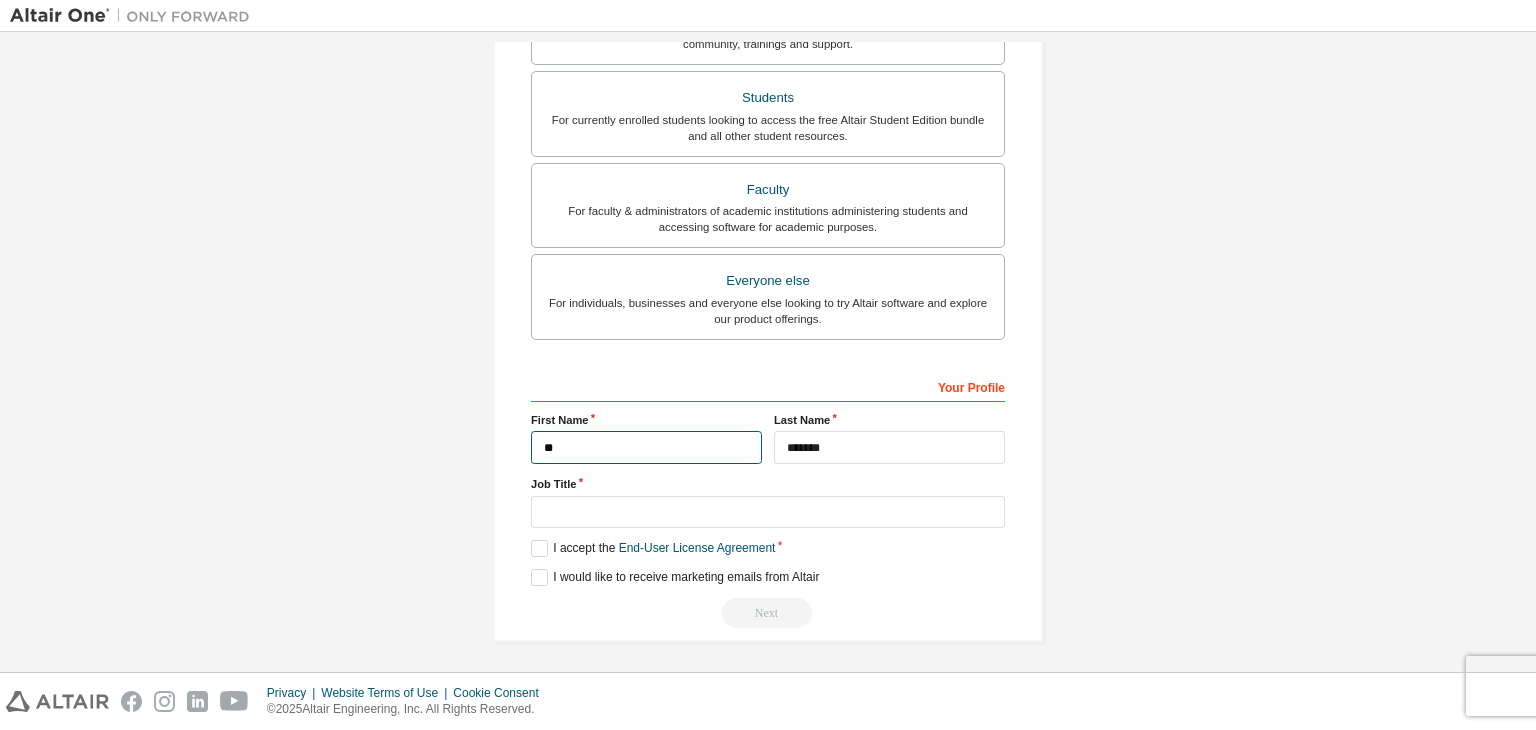 type on "*" 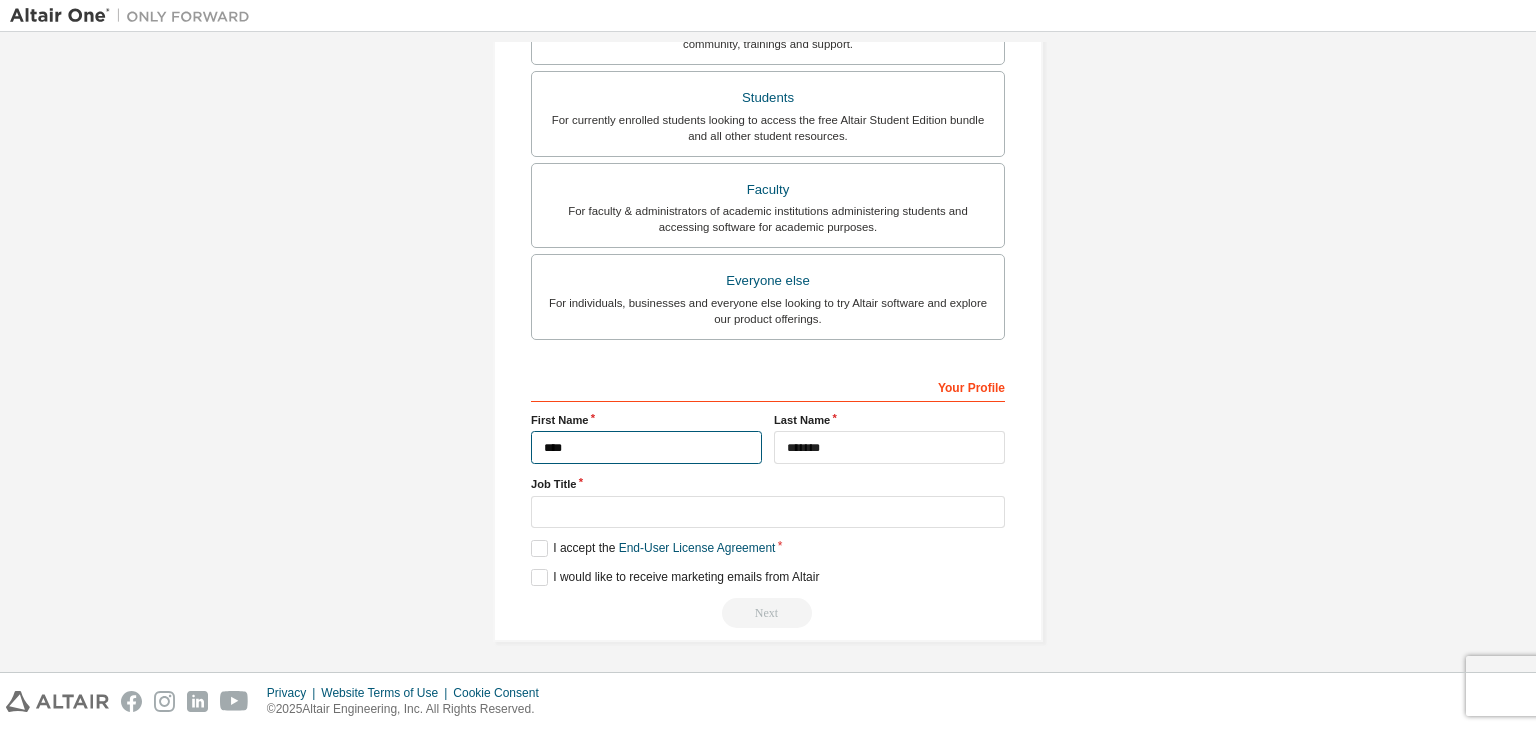 type on "*****" 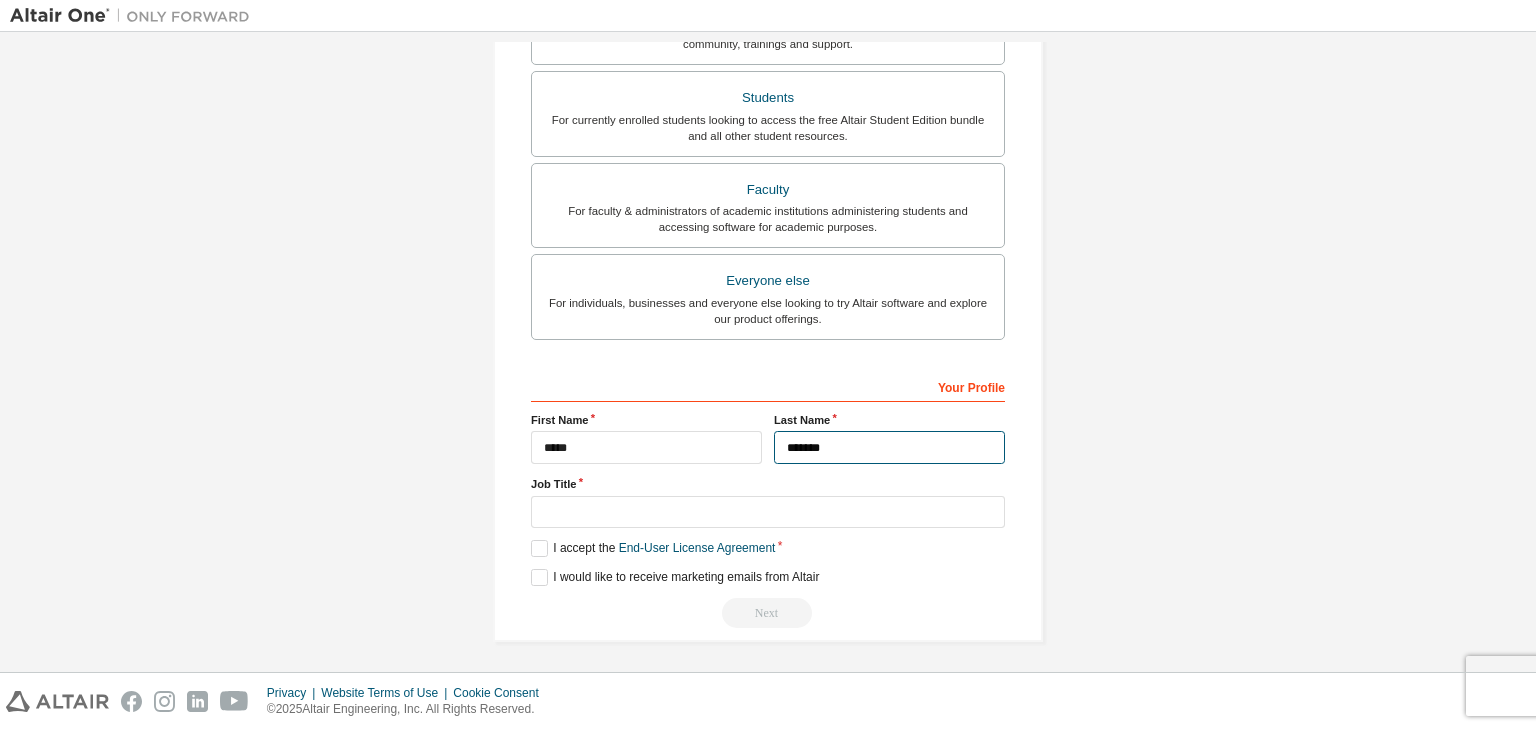 click on "*******" at bounding box center [889, 447] 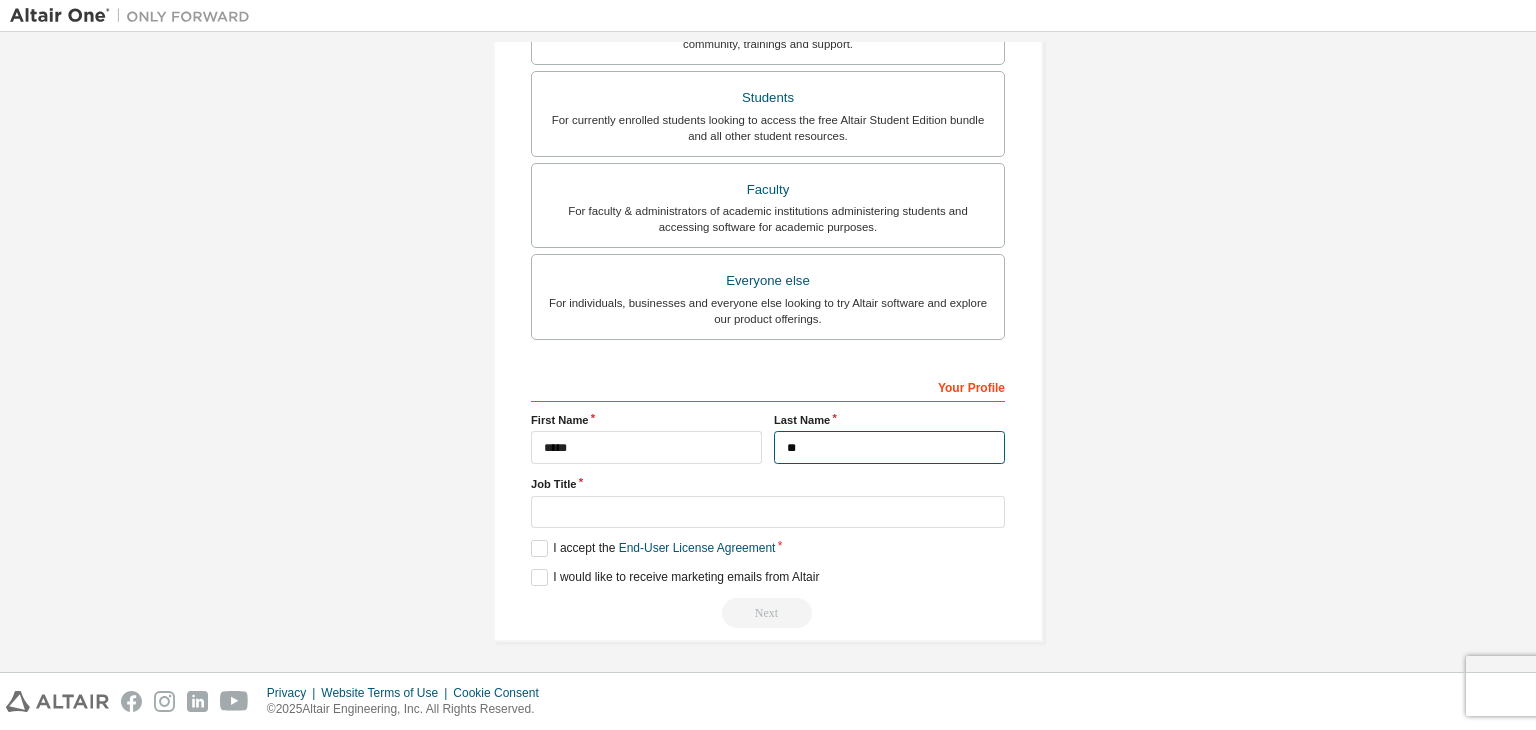 type on "*" 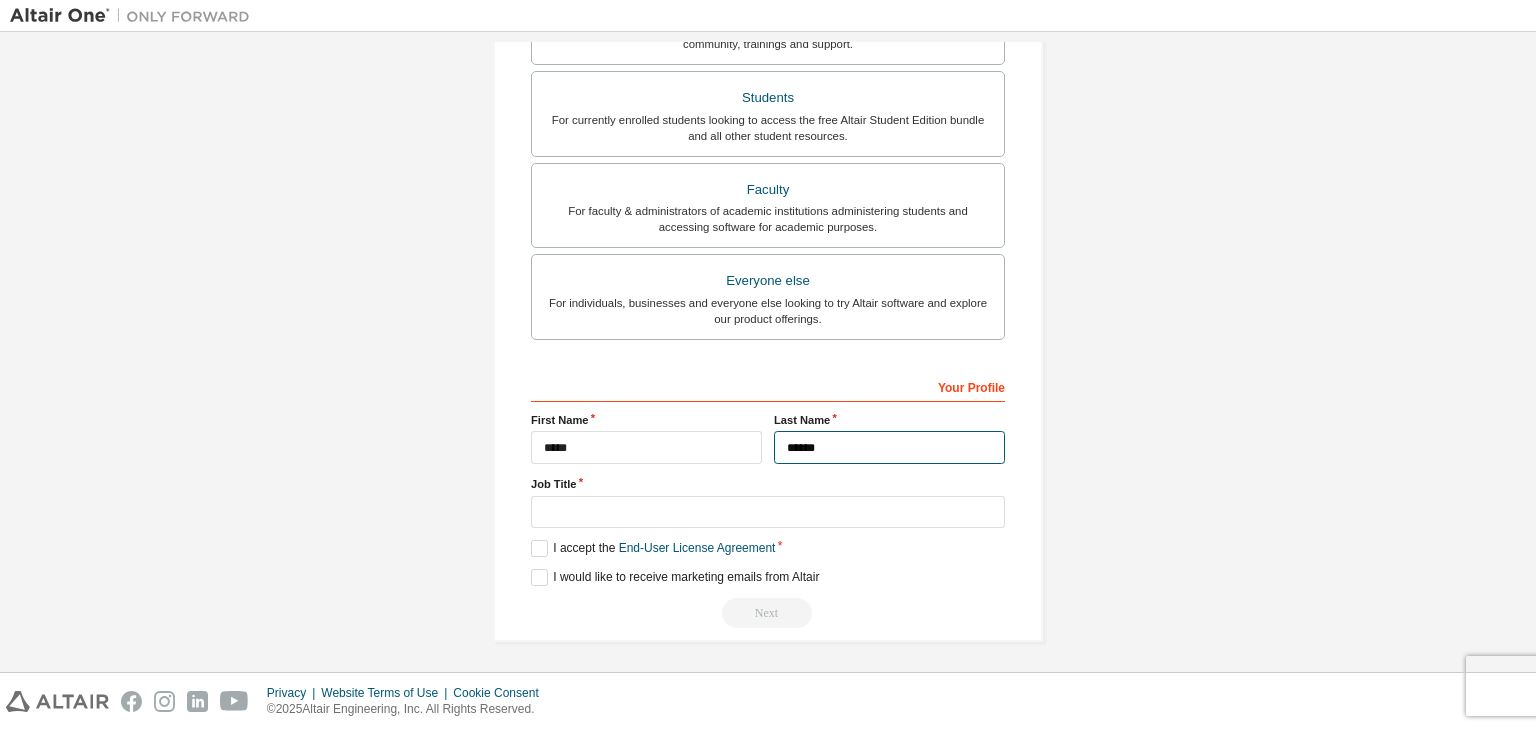 type on "*******" 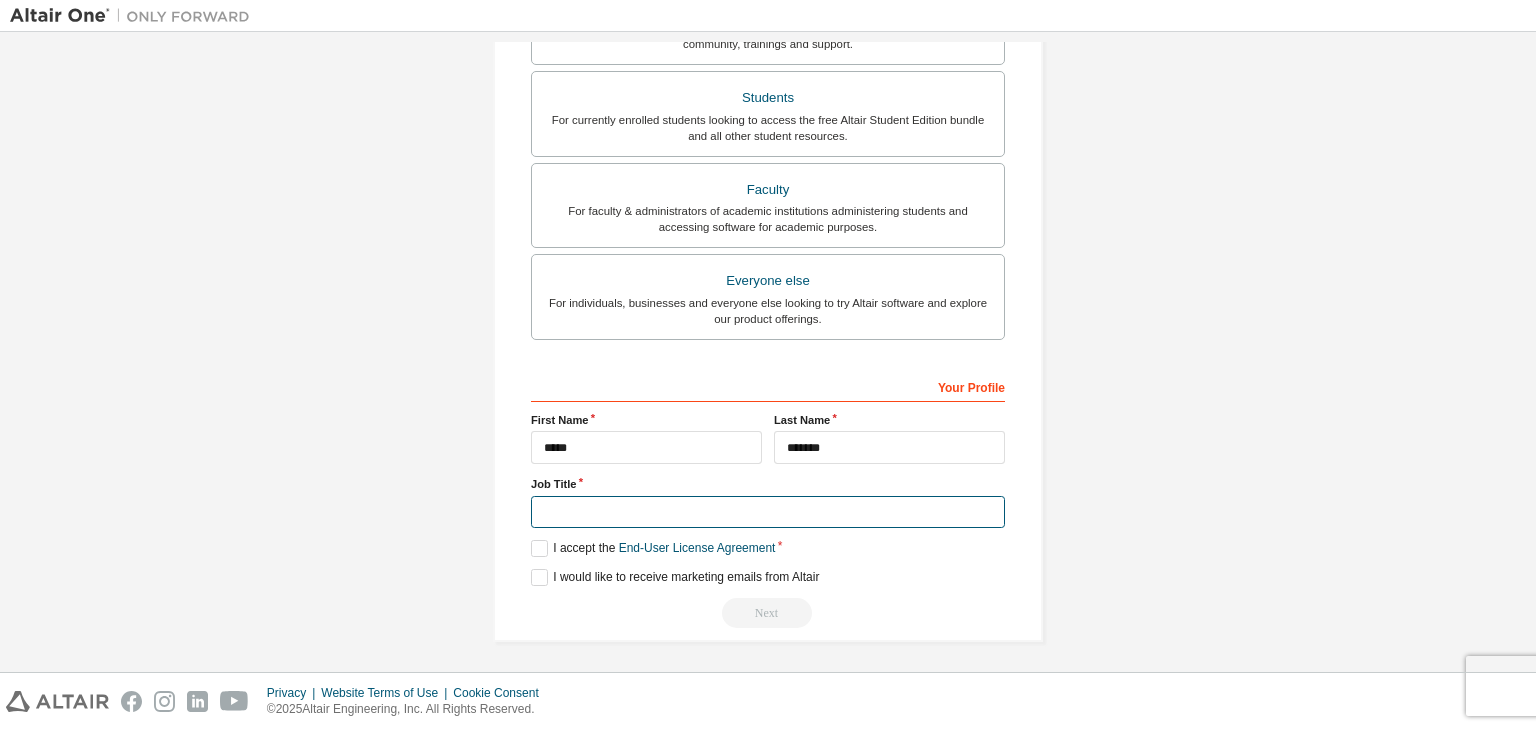 click at bounding box center [768, 512] 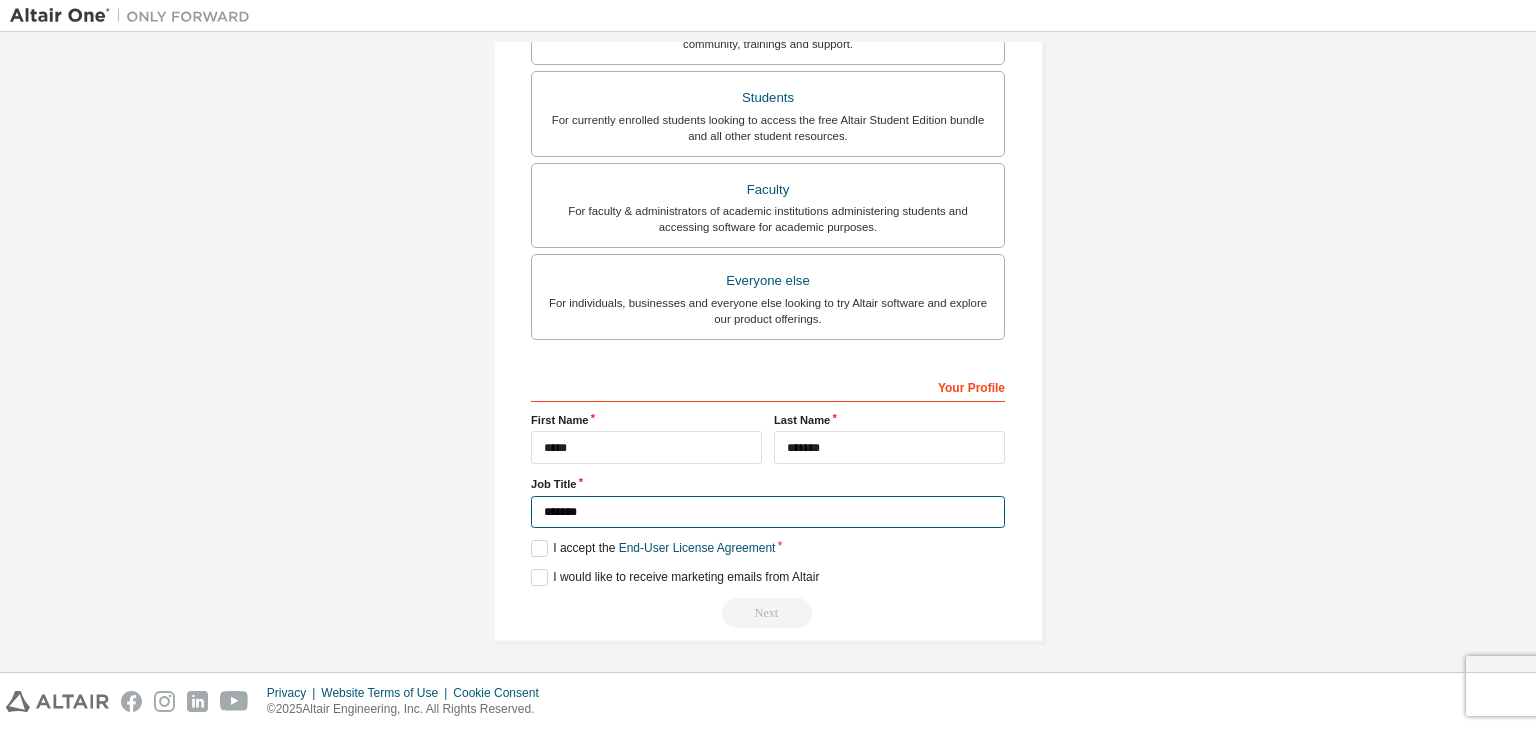 type on "*******" 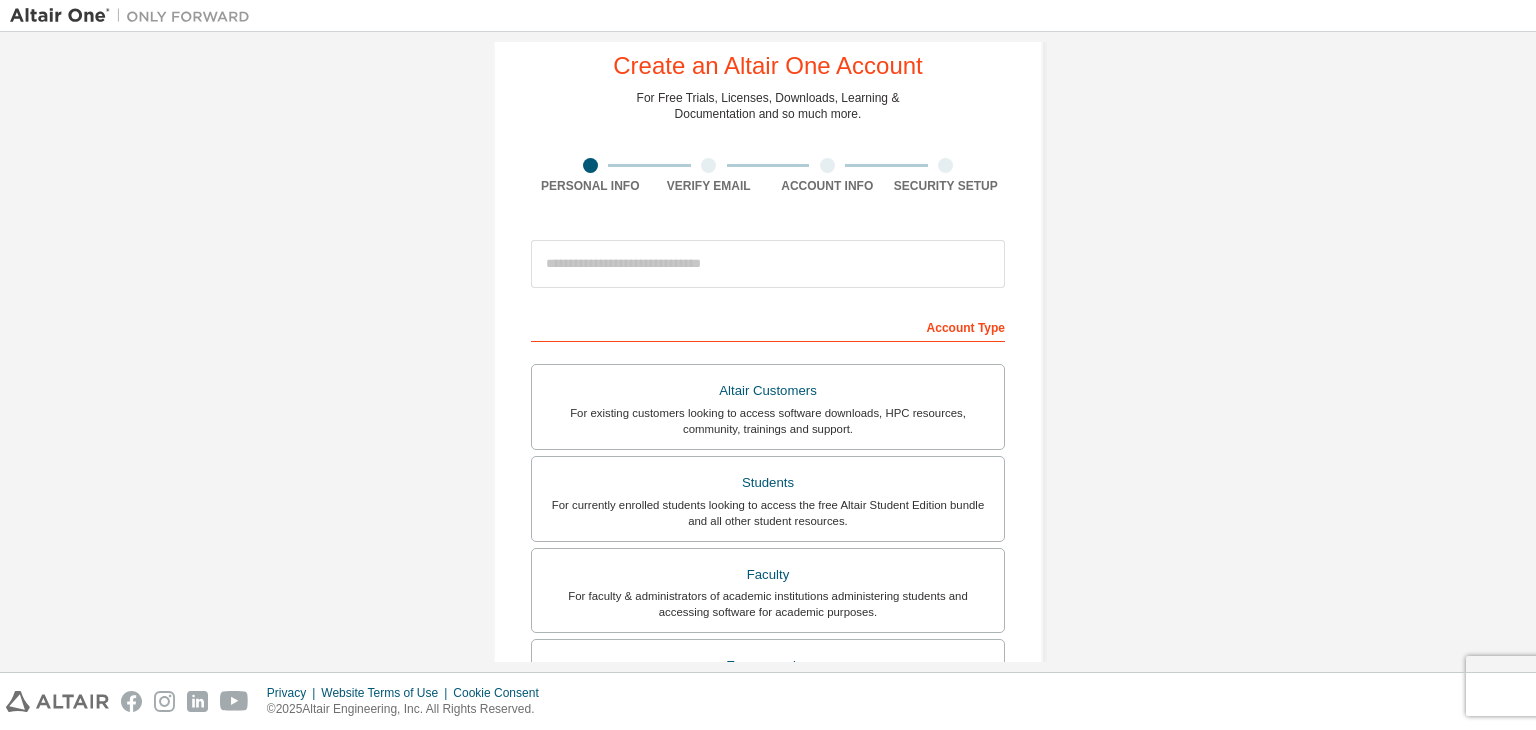 scroll, scrollTop: 53, scrollLeft: 0, axis: vertical 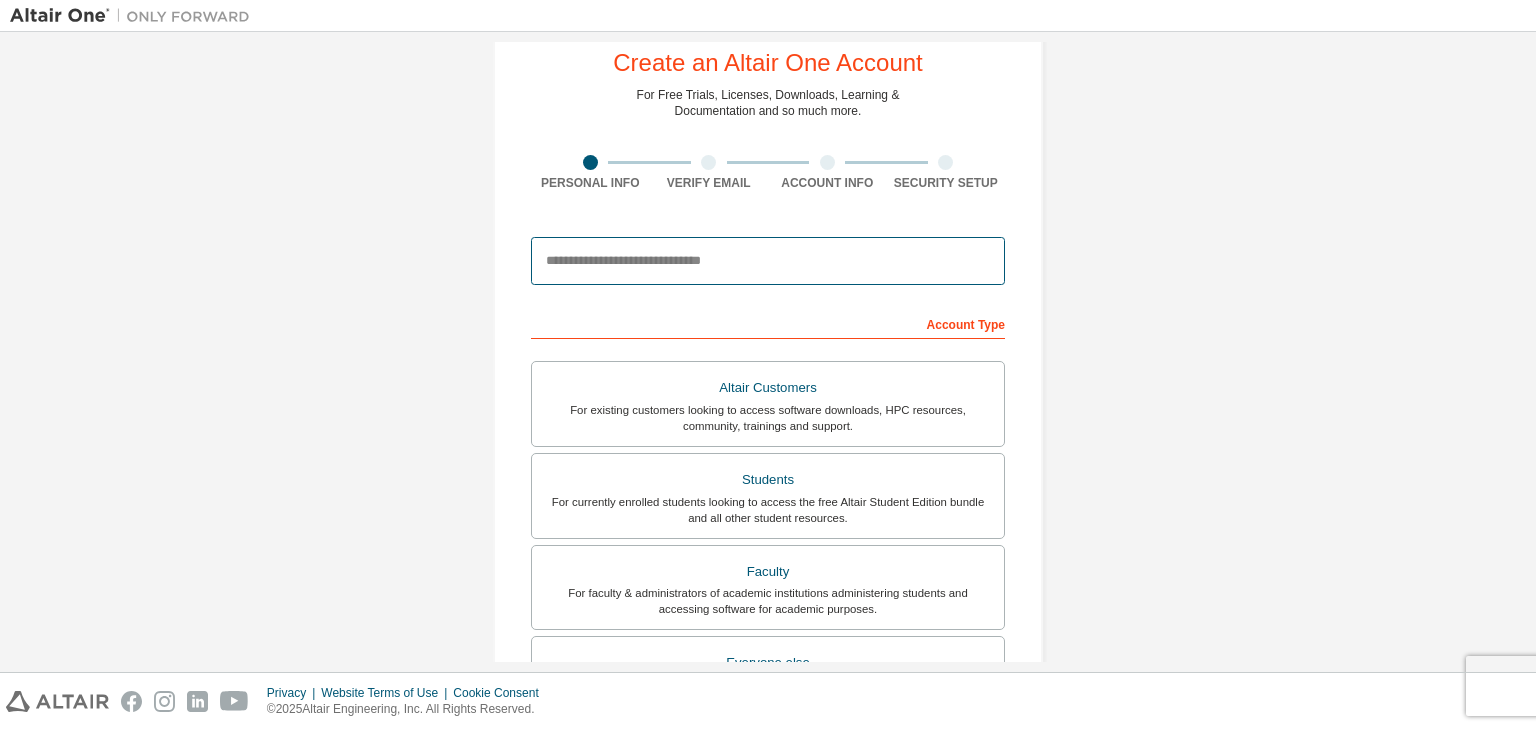 click at bounding box center (768, 261) 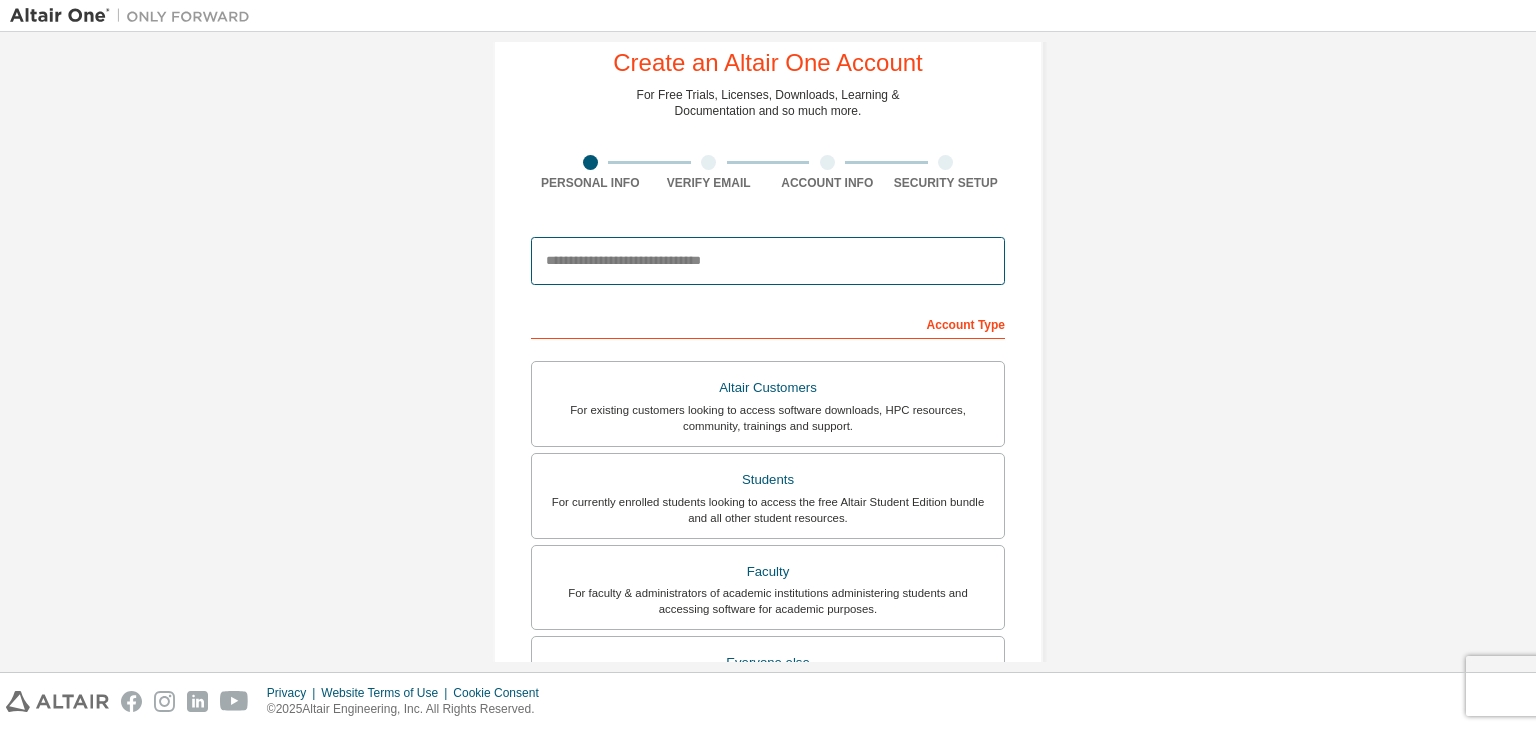 type on "**********" 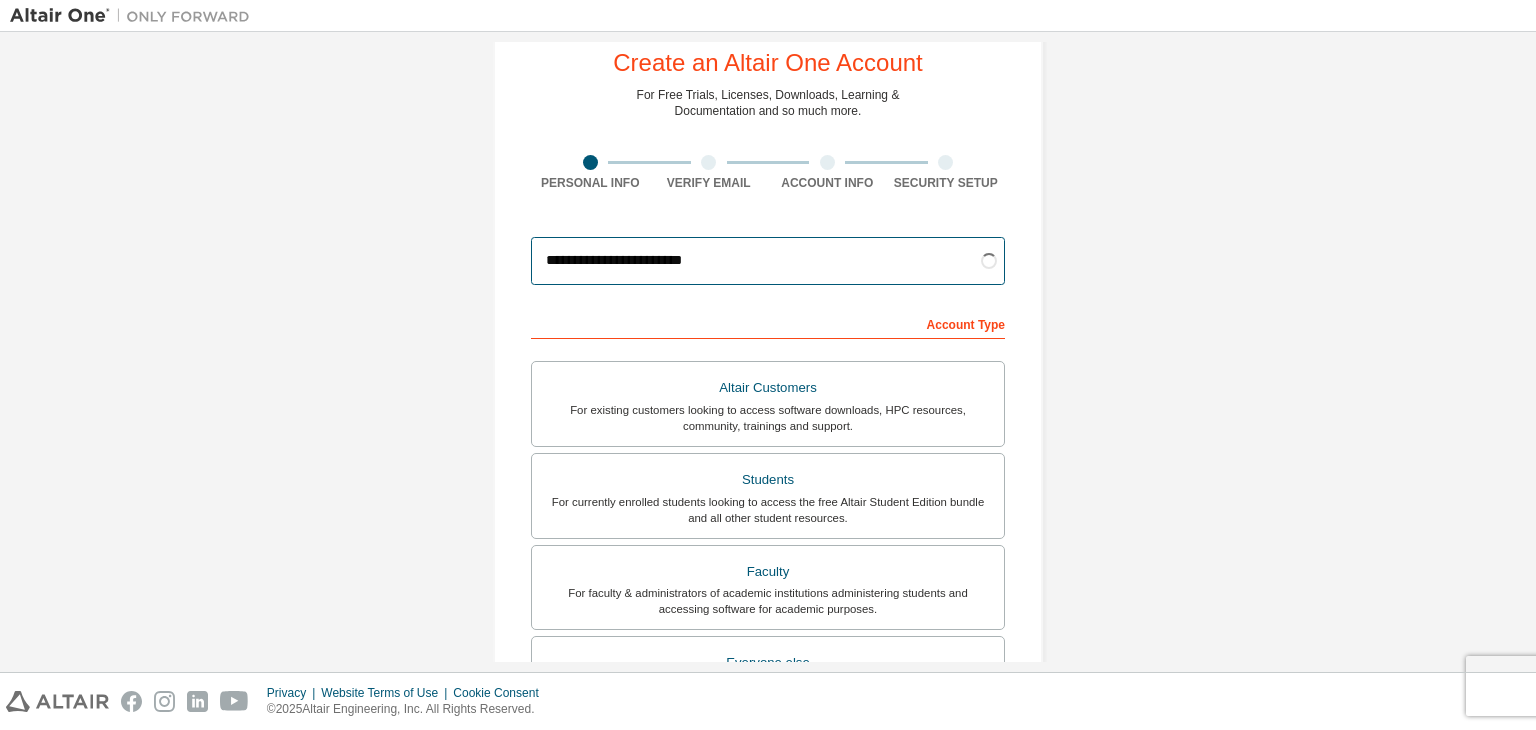 click on "**********" at bounding box center [768, 261] 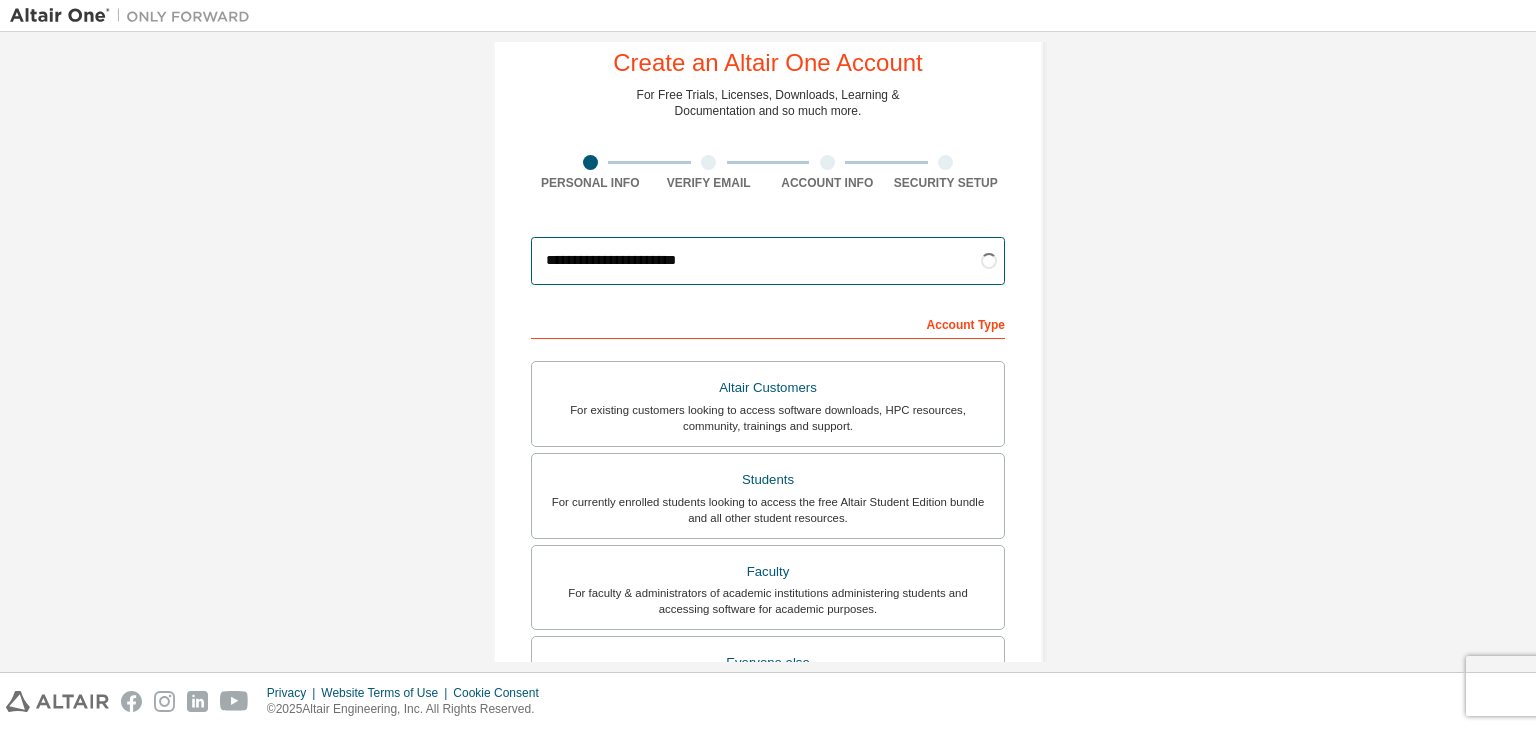 type on "**********" 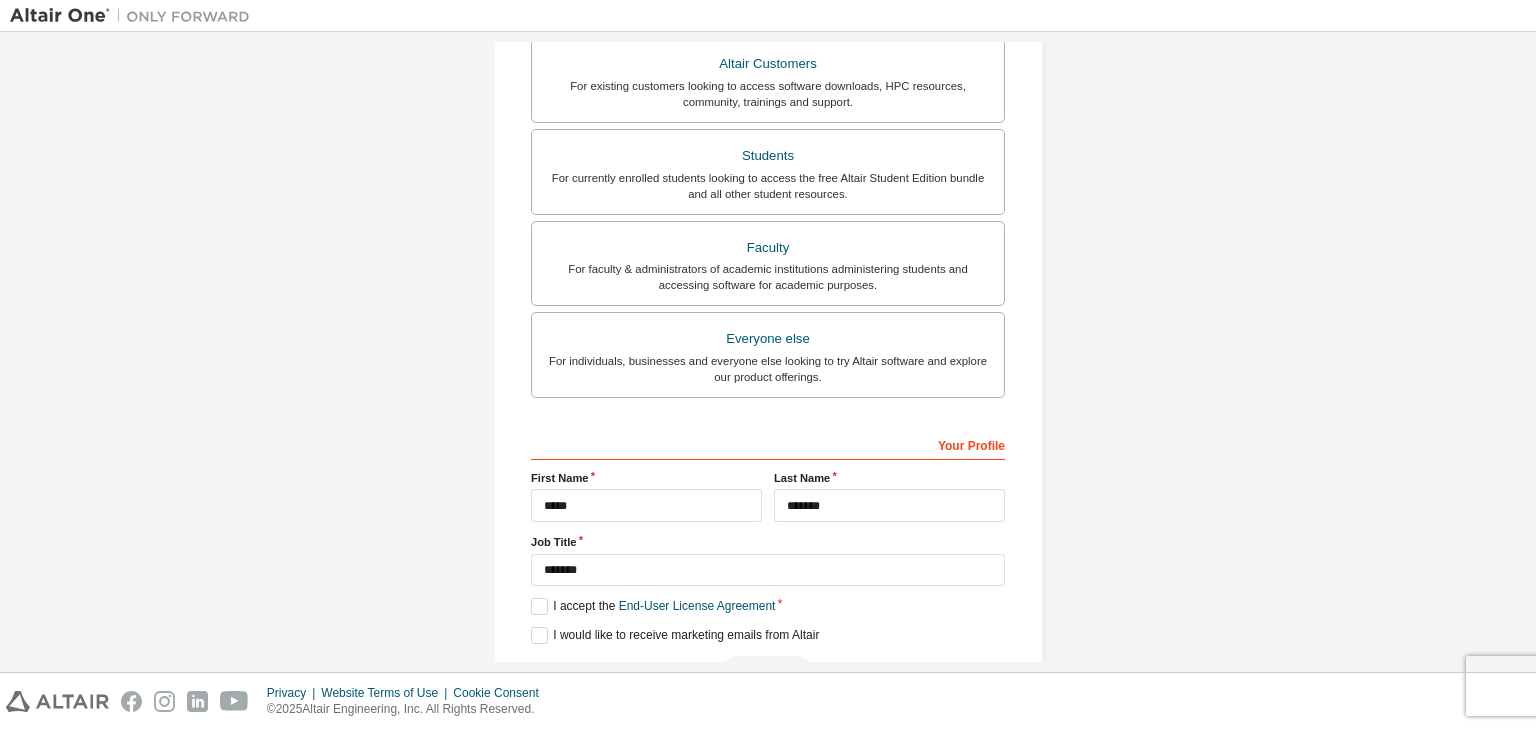 scroll, scrollTop: 435, scrollLeft: 0, axis: vertical 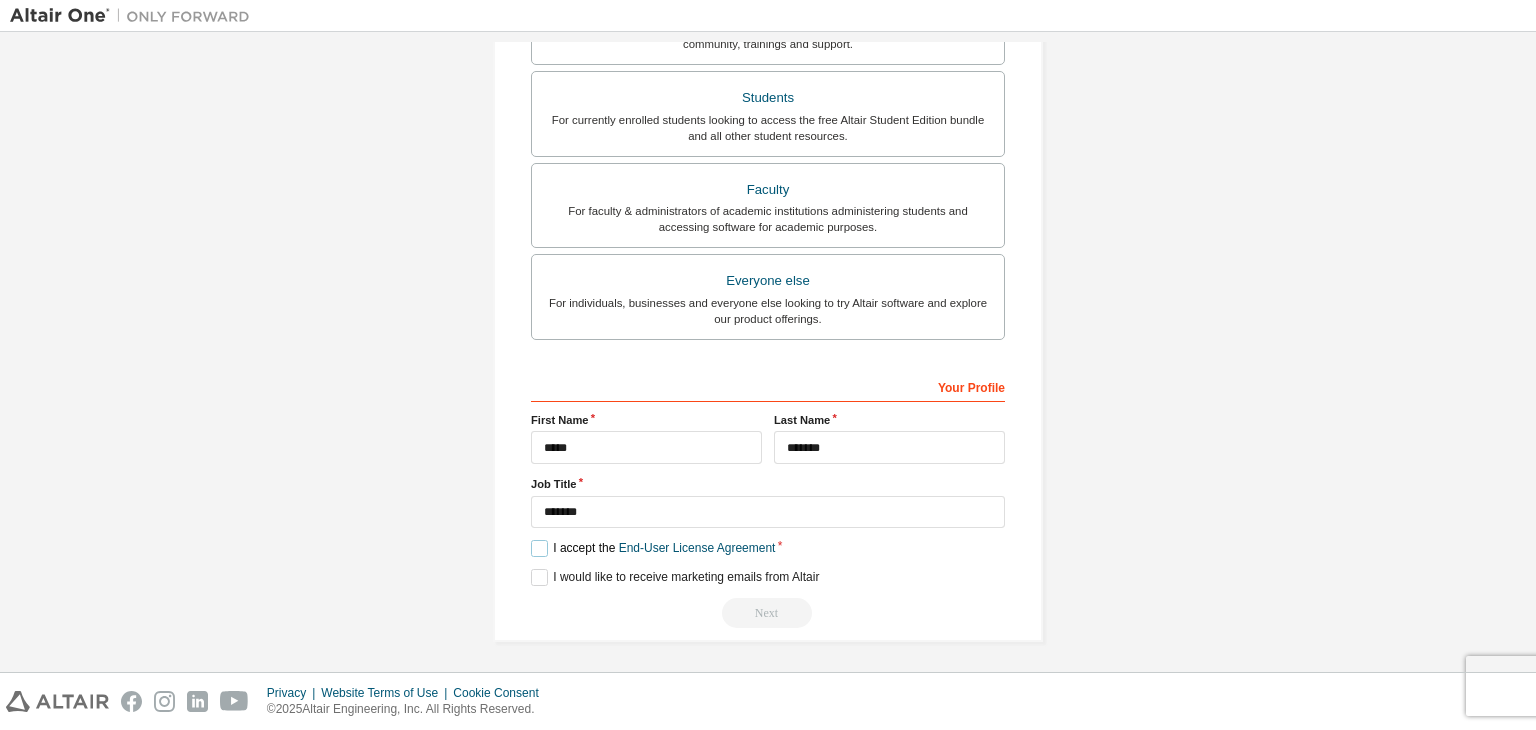 click on "I accept the    End-User License Agreement" at bounding box center (653, 548) 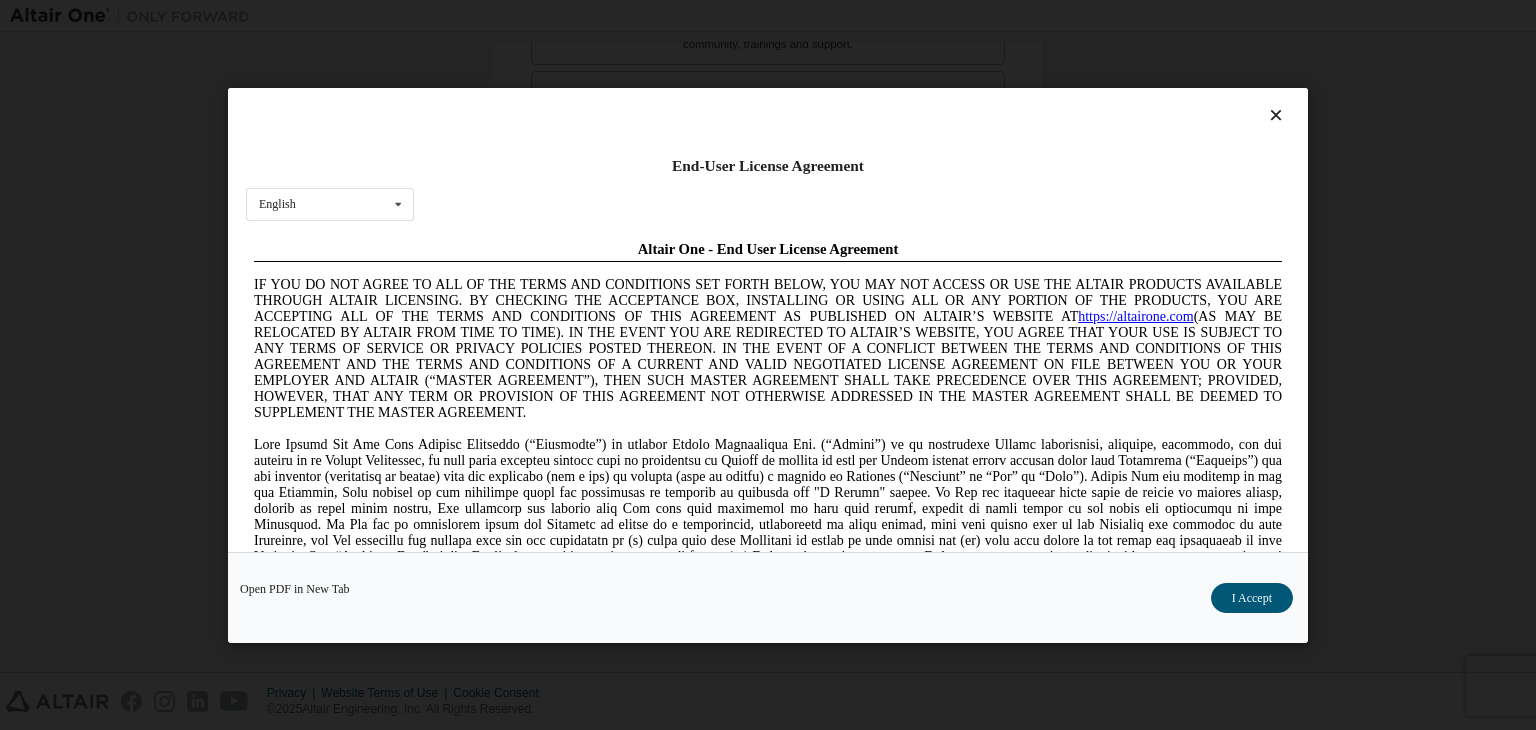 scroll, scrollTop: 0, scrollLeft: 0, axis: both 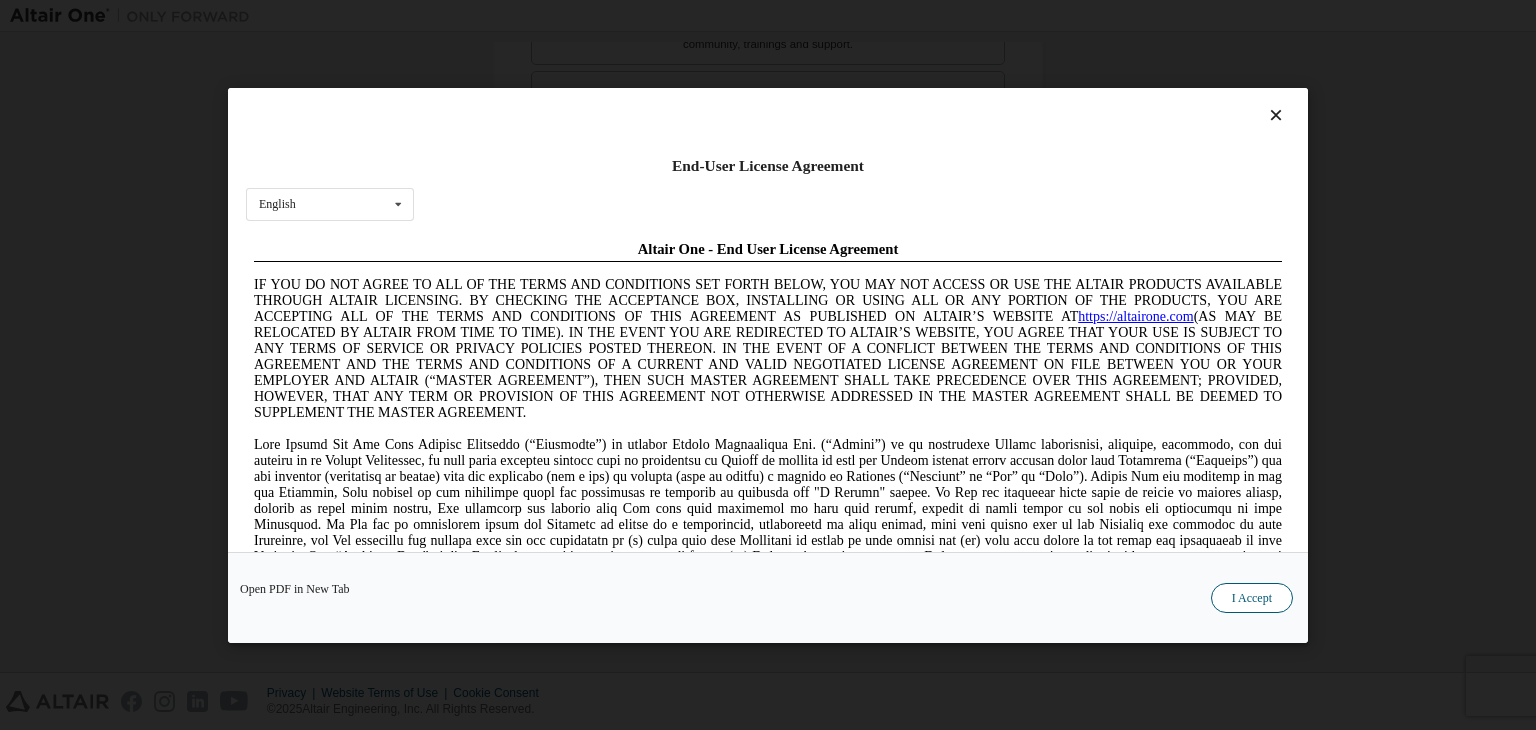 click on "I Accept" at bounding box center [1252, 598] 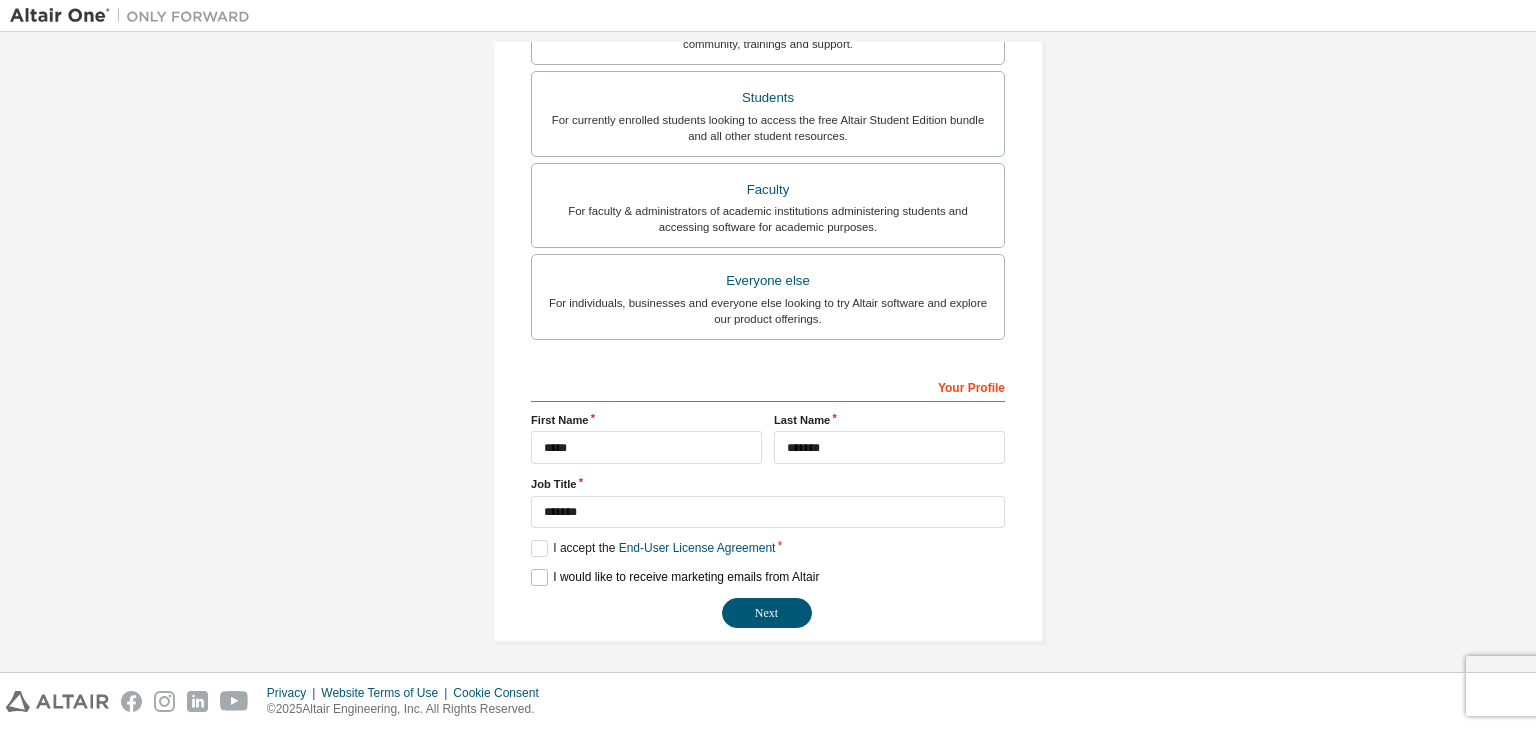 click on "I would like to receive marketing emails from Altair" at bounding box center (675, 577) 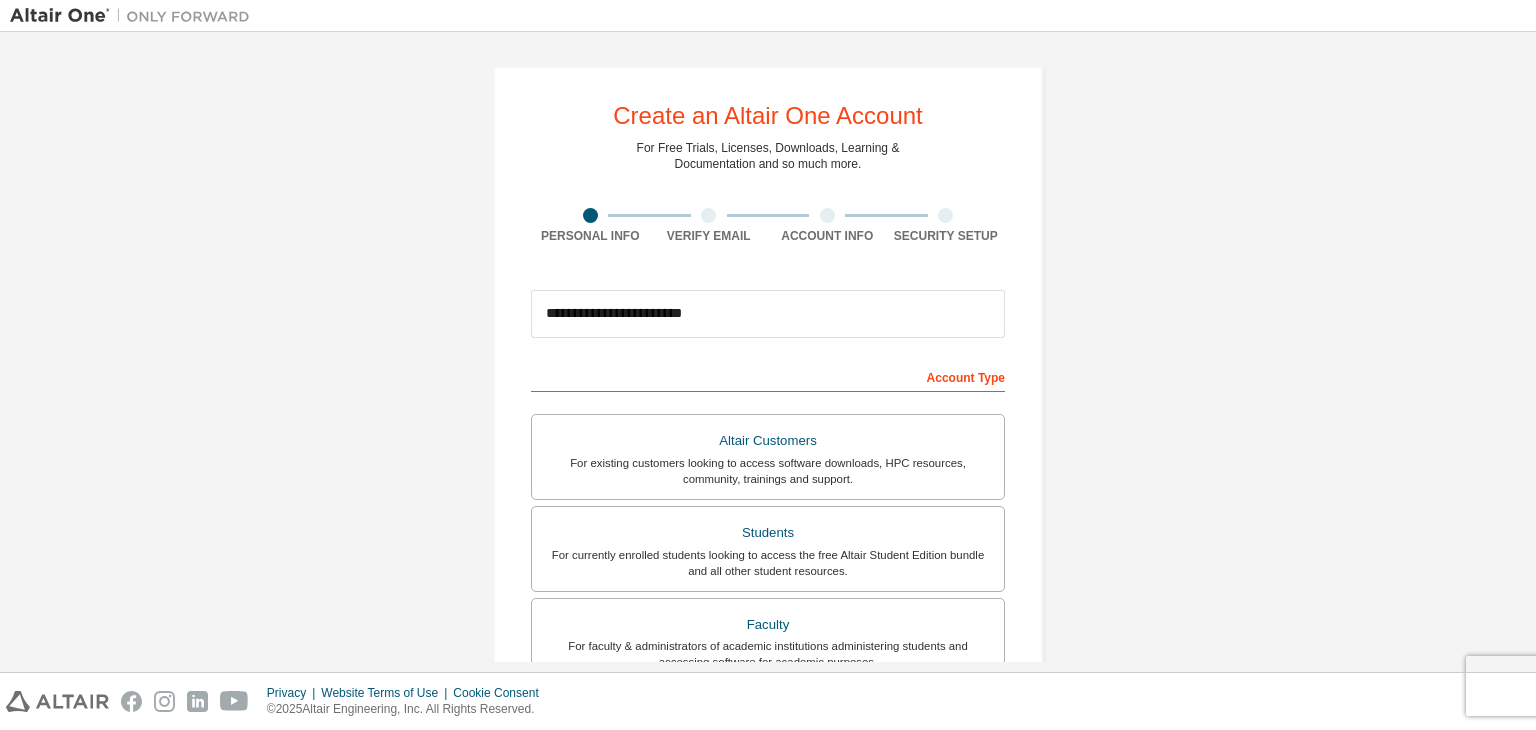 scroll, scrollTop: 435, scrollLeft: 0, axis: vertical 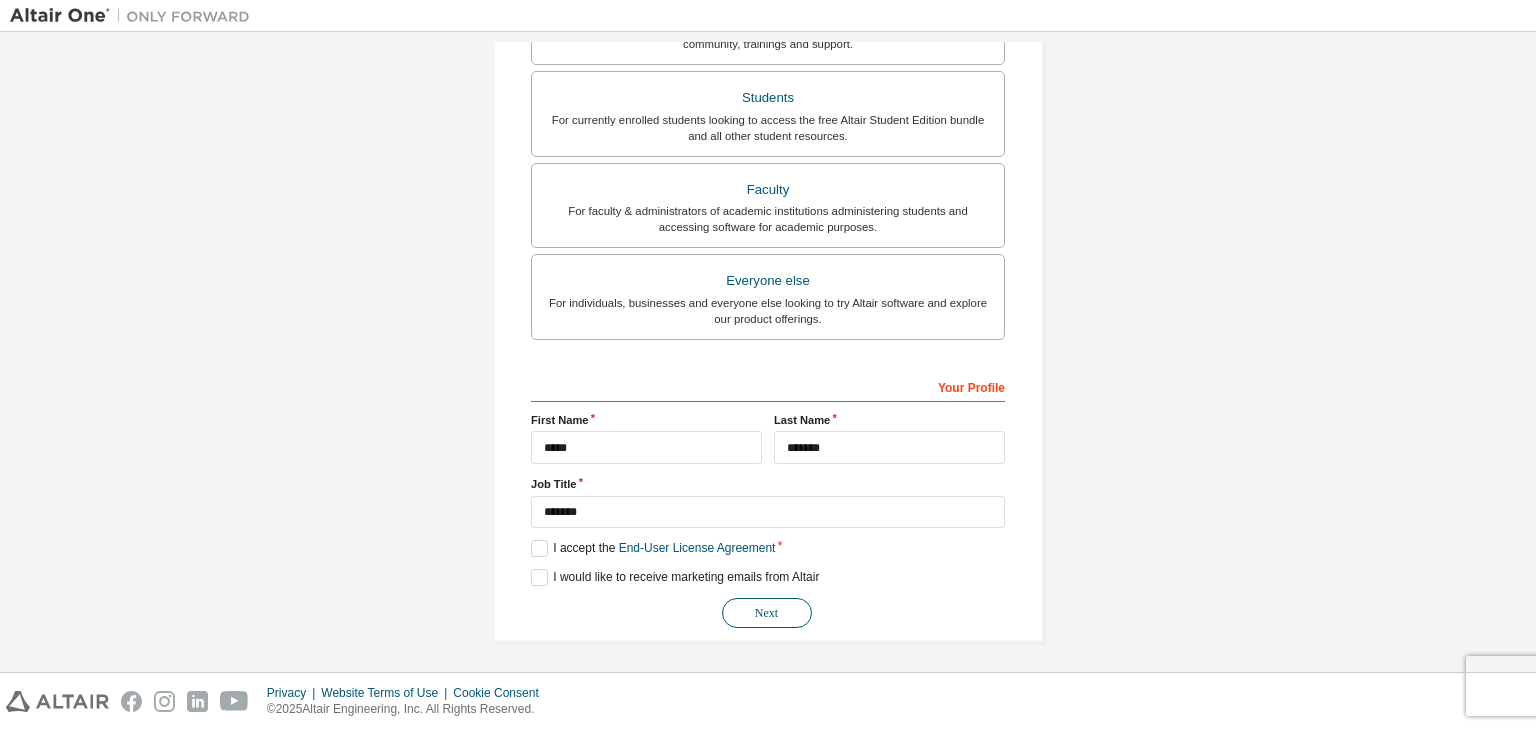 click on "Next" at bounding box center [767, 613] 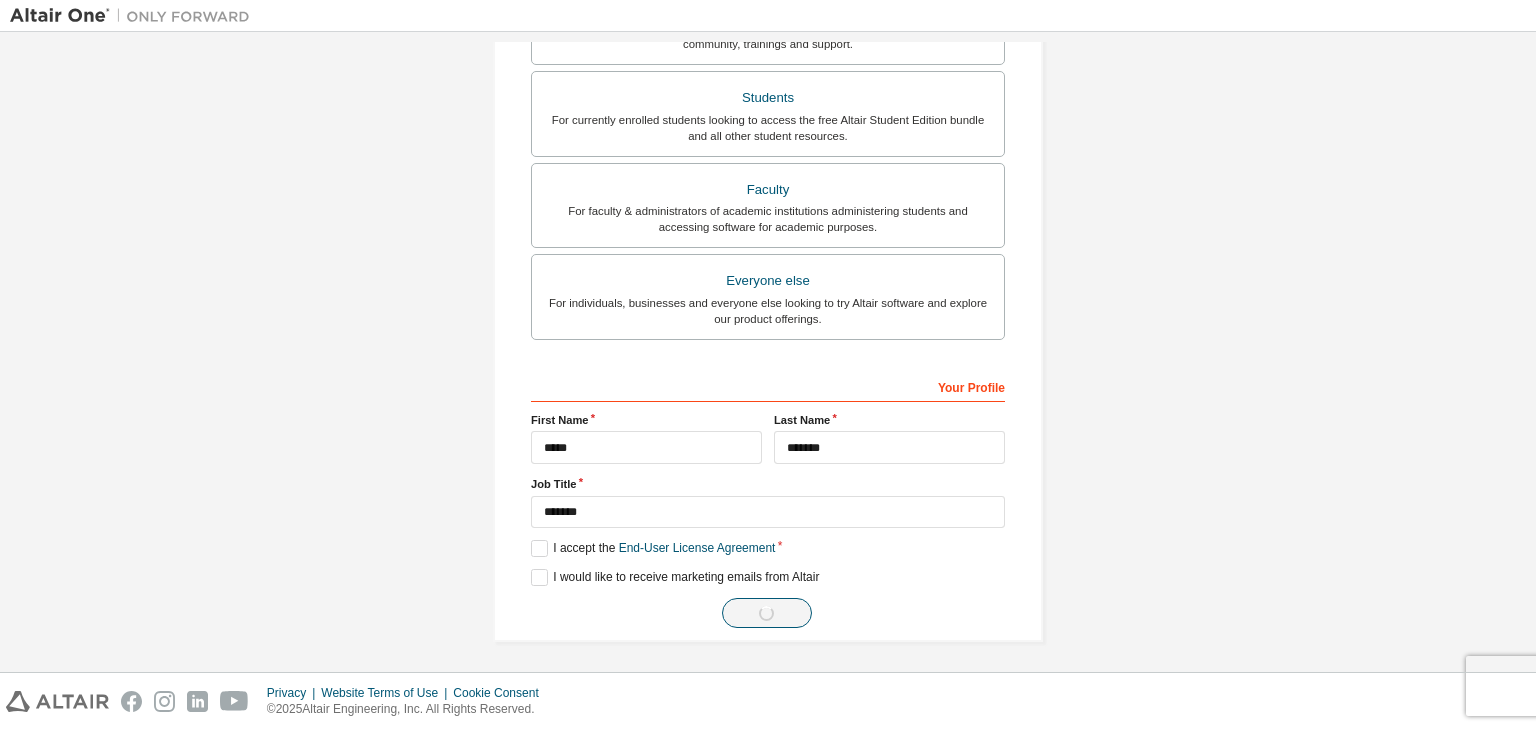 scroll, scrollTop: 0, scrollLeft: 0, axis: both 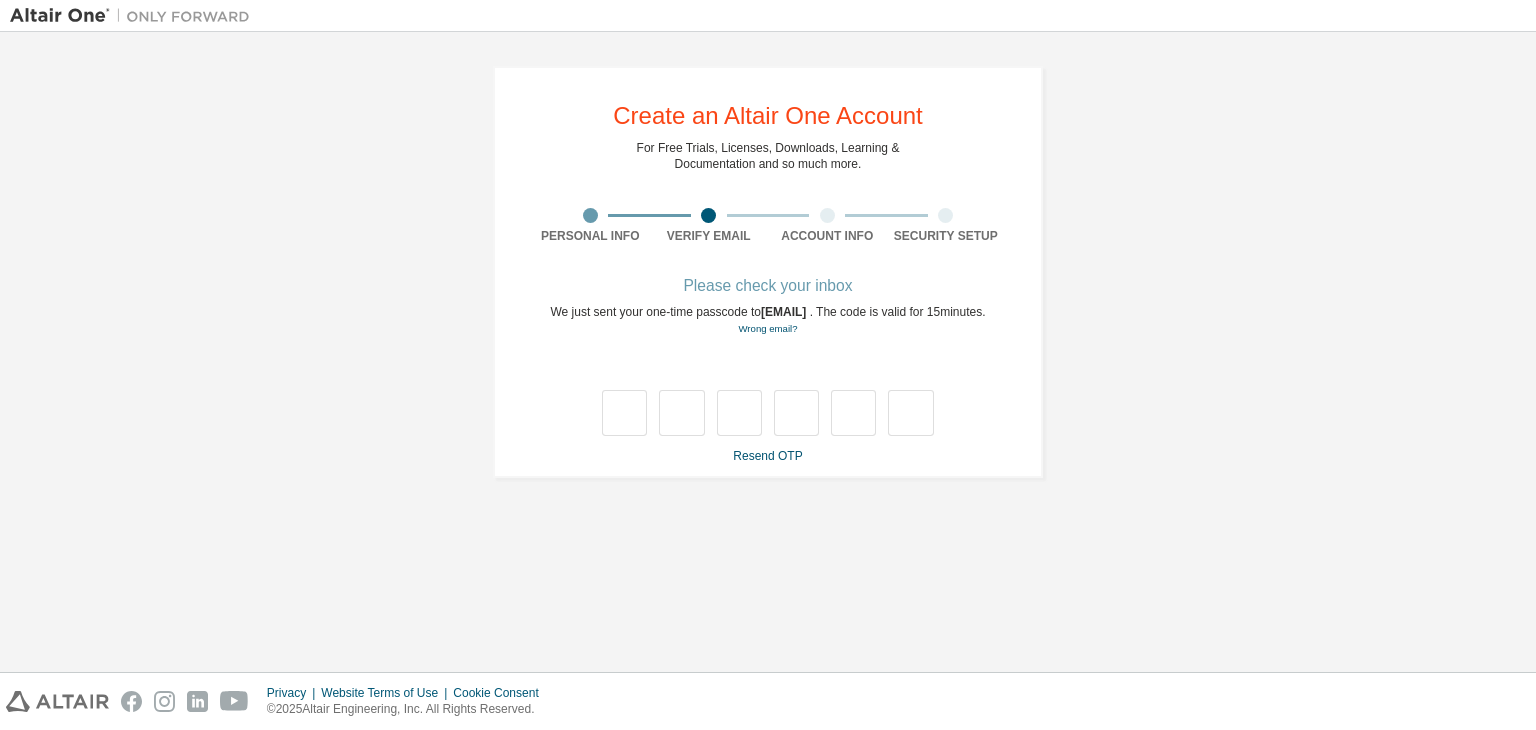 type on "*" 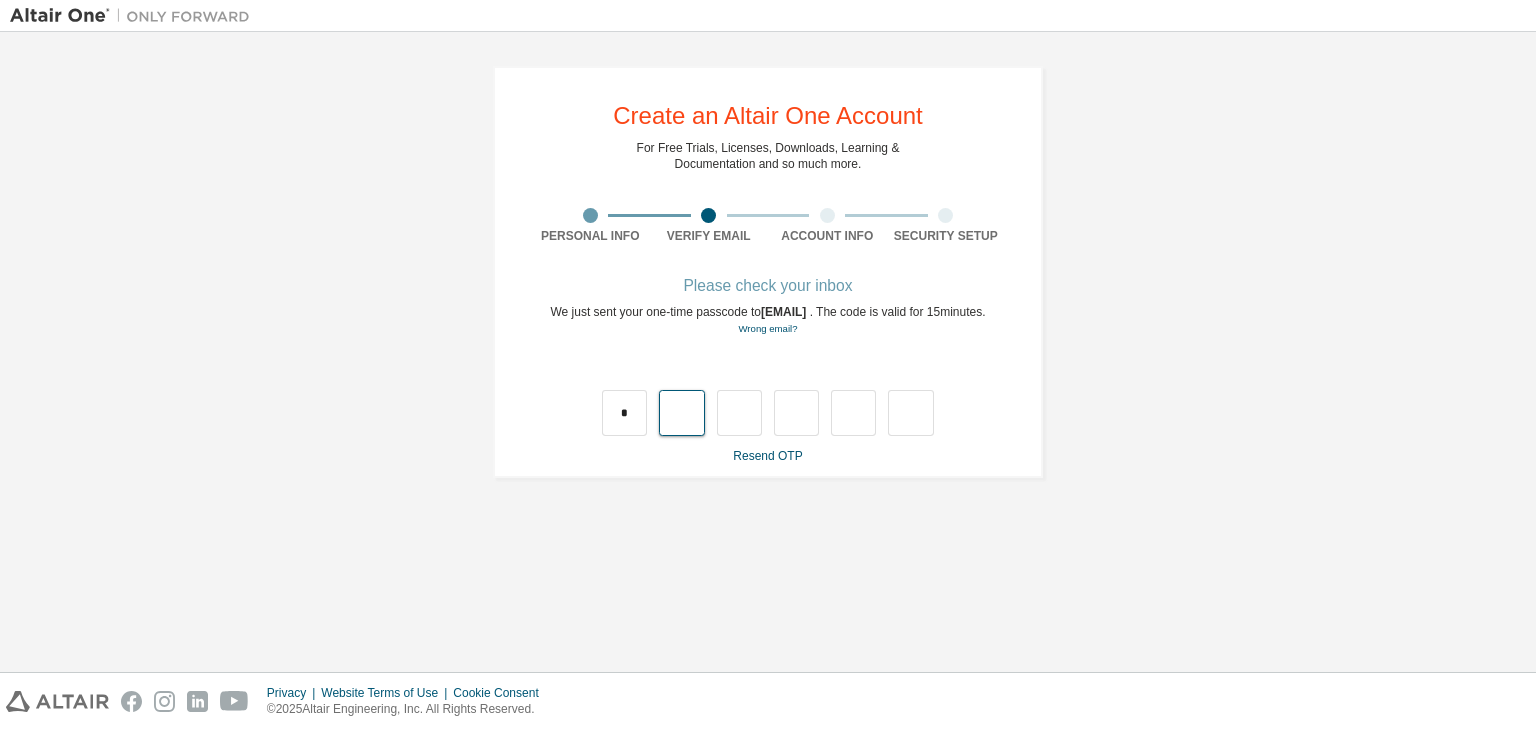 type on "*" 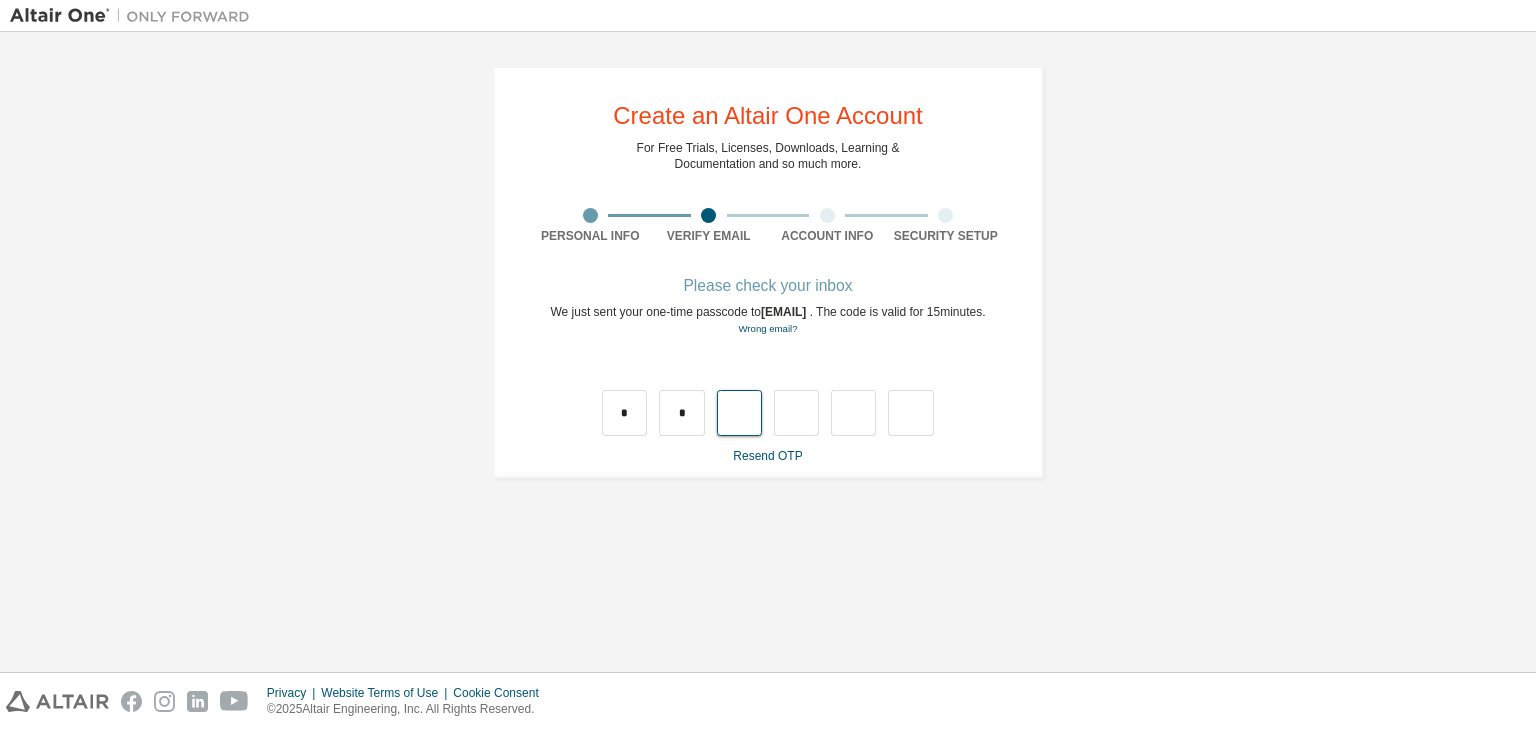 type on "*" 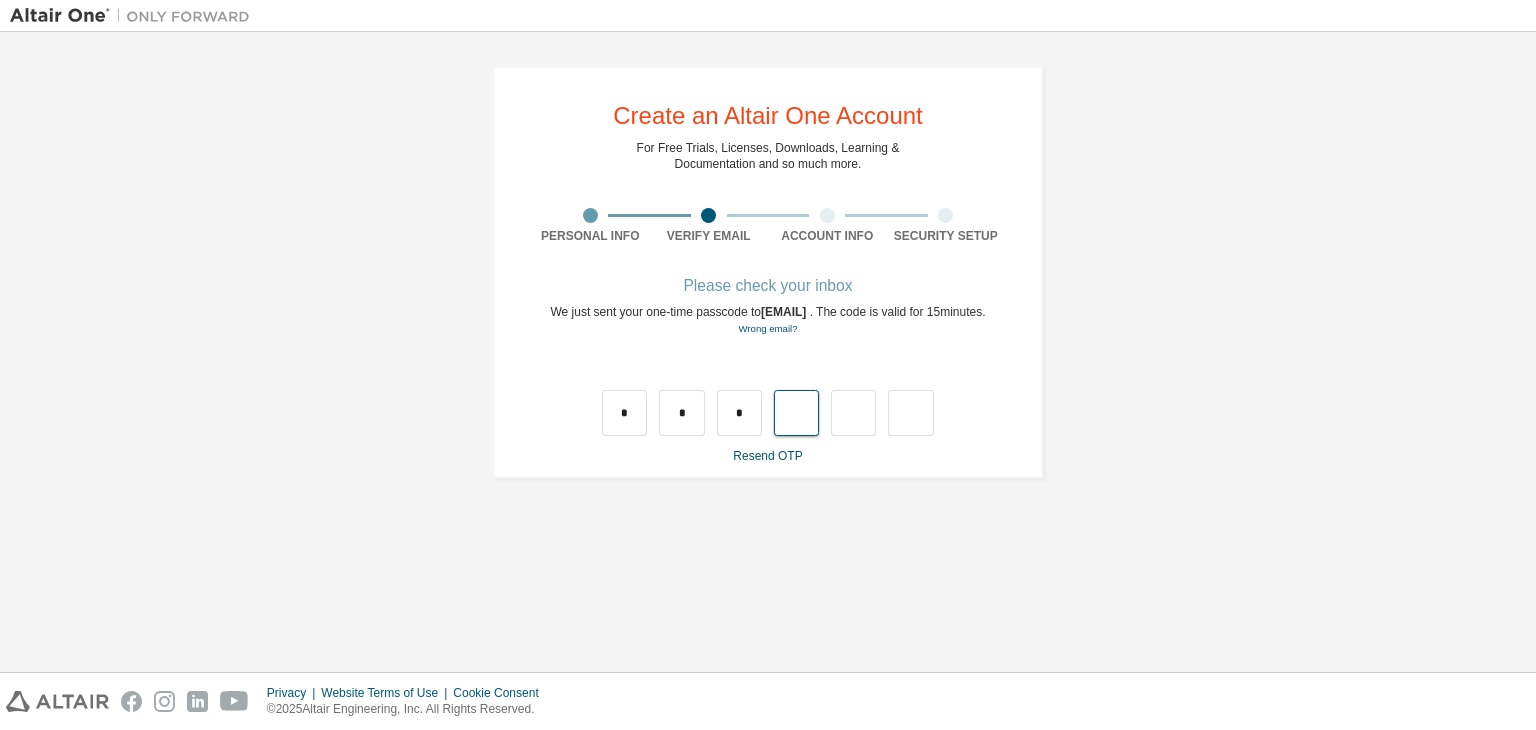 type on "*" 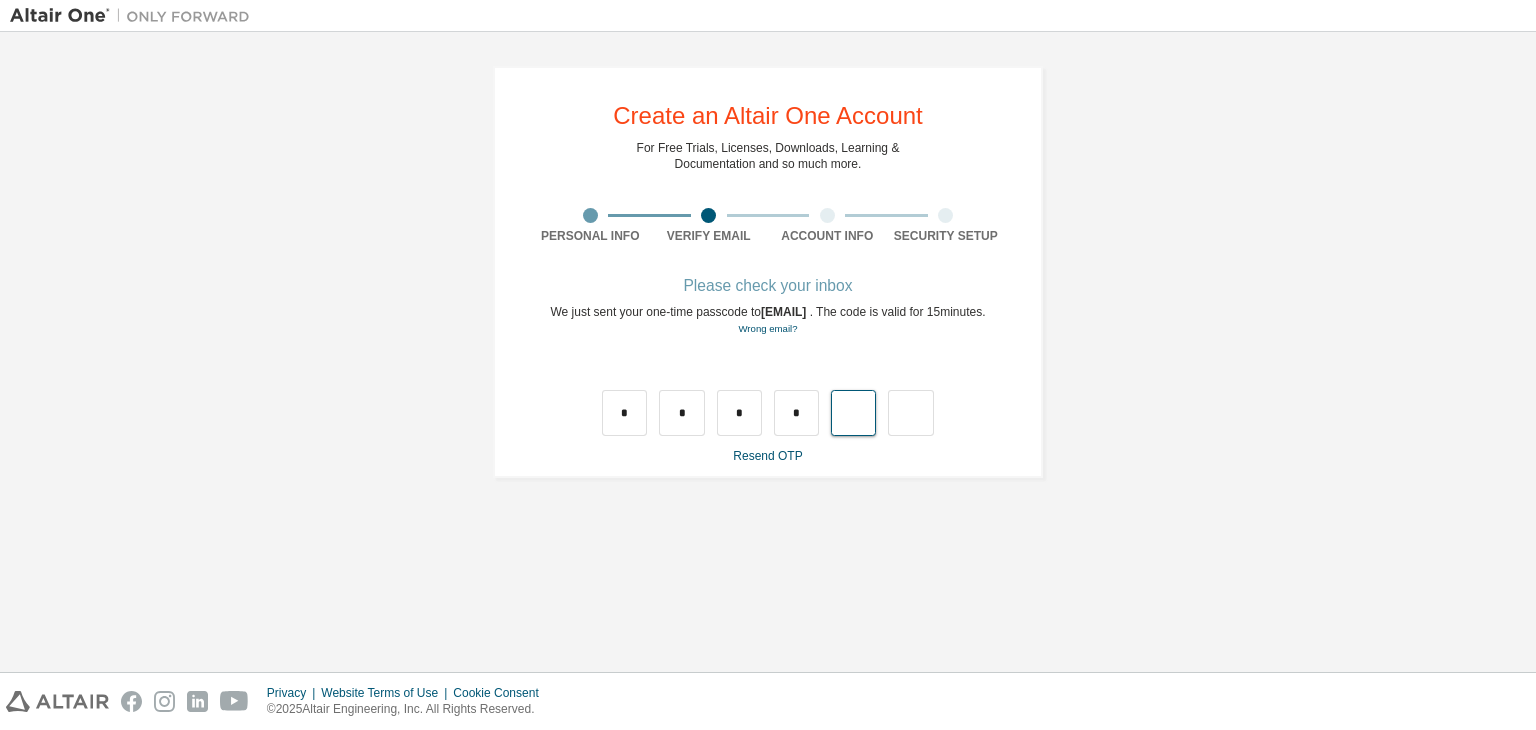 type on "*" 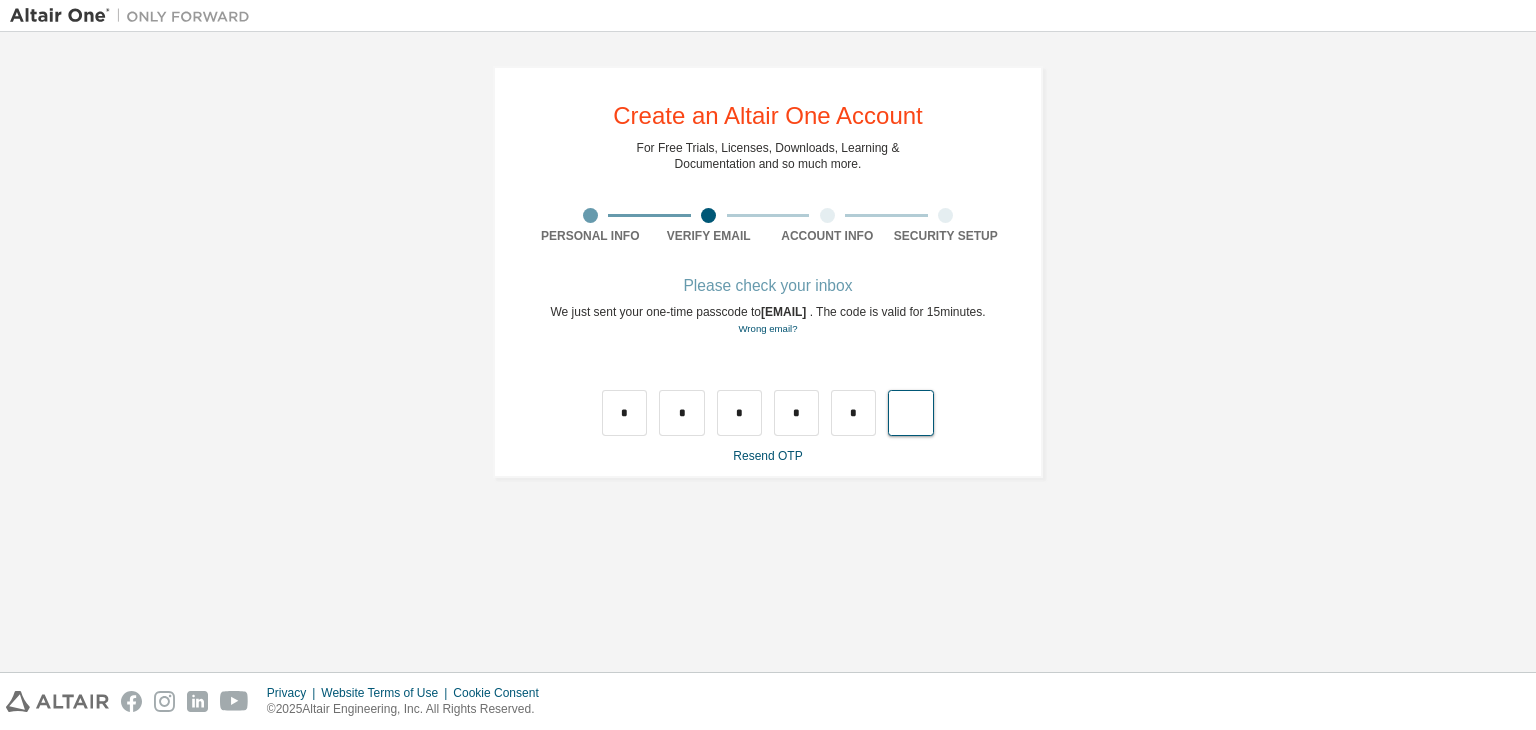 type on "*" 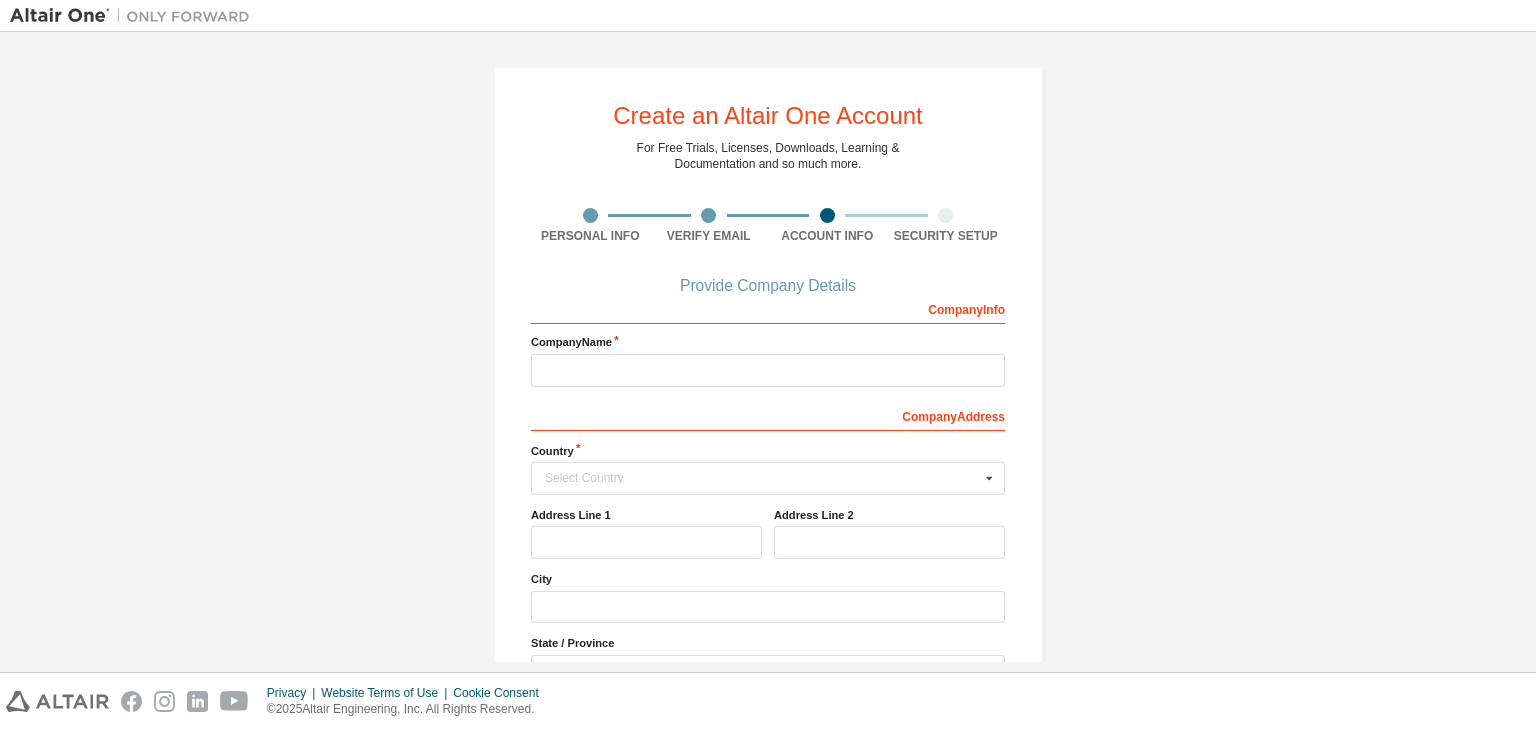 scroll, scrollTop: 180, scrollLeft: 0, axis: vertical 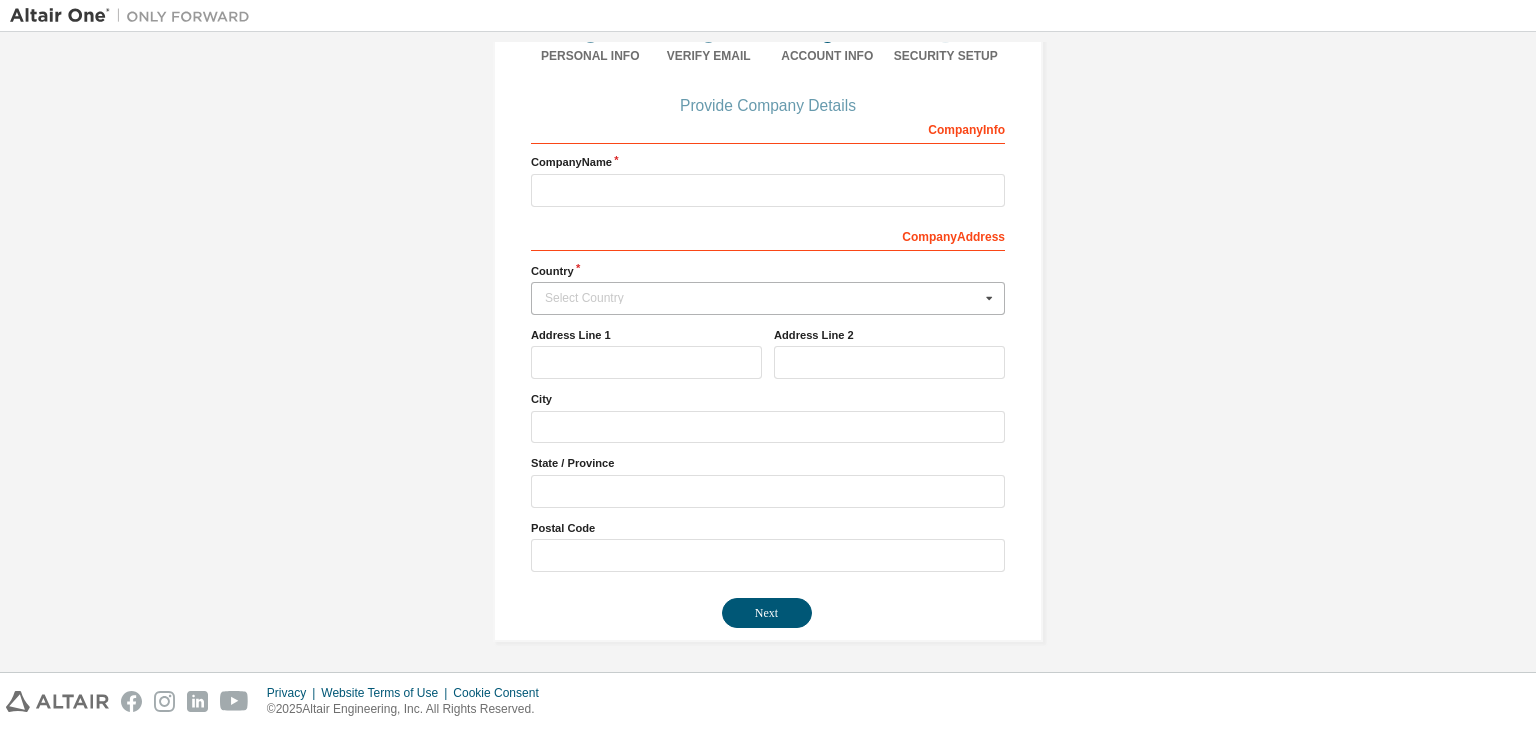 click on "Select Country" at bounding box center [762, 298] 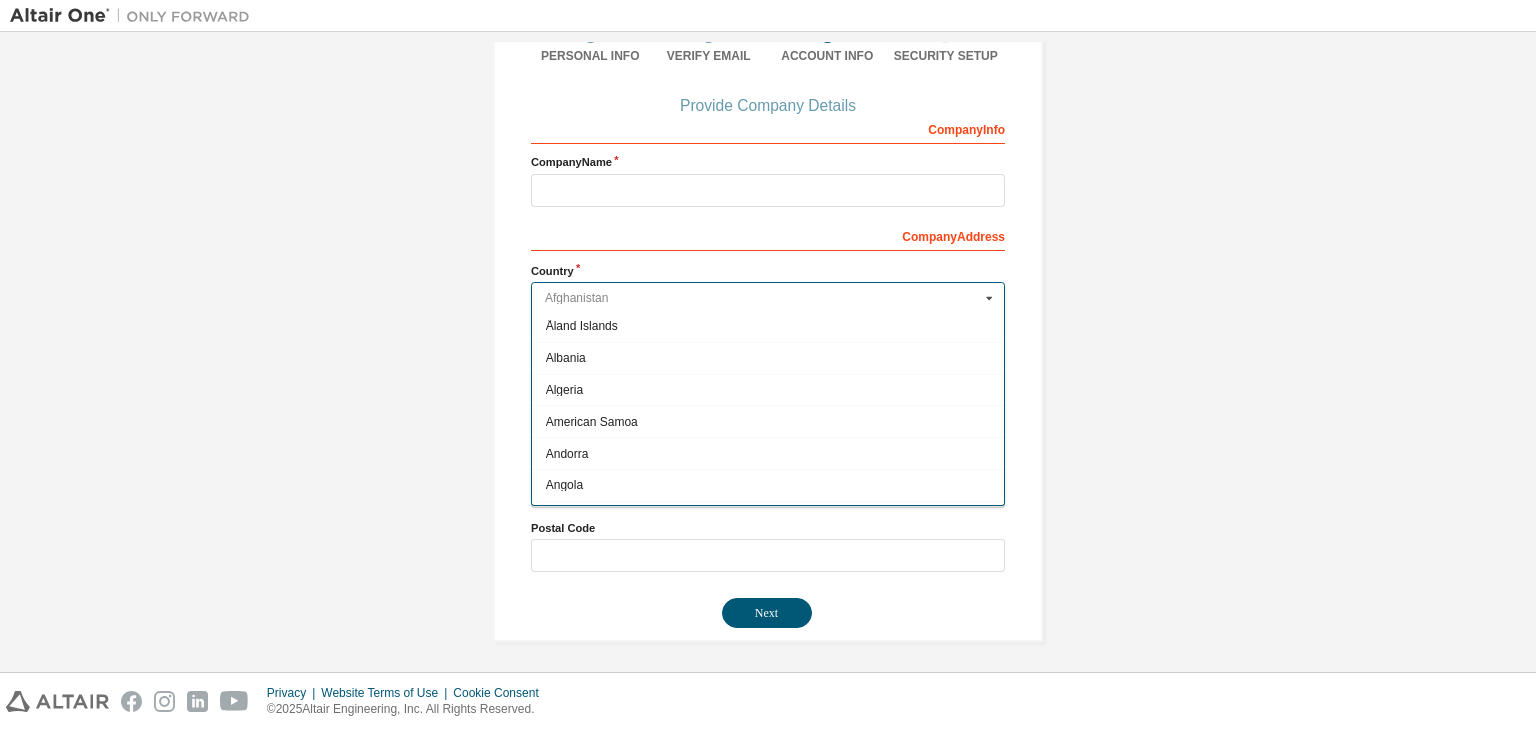scroll, scrollTop: 0, scrollLeft: 0, axis: both 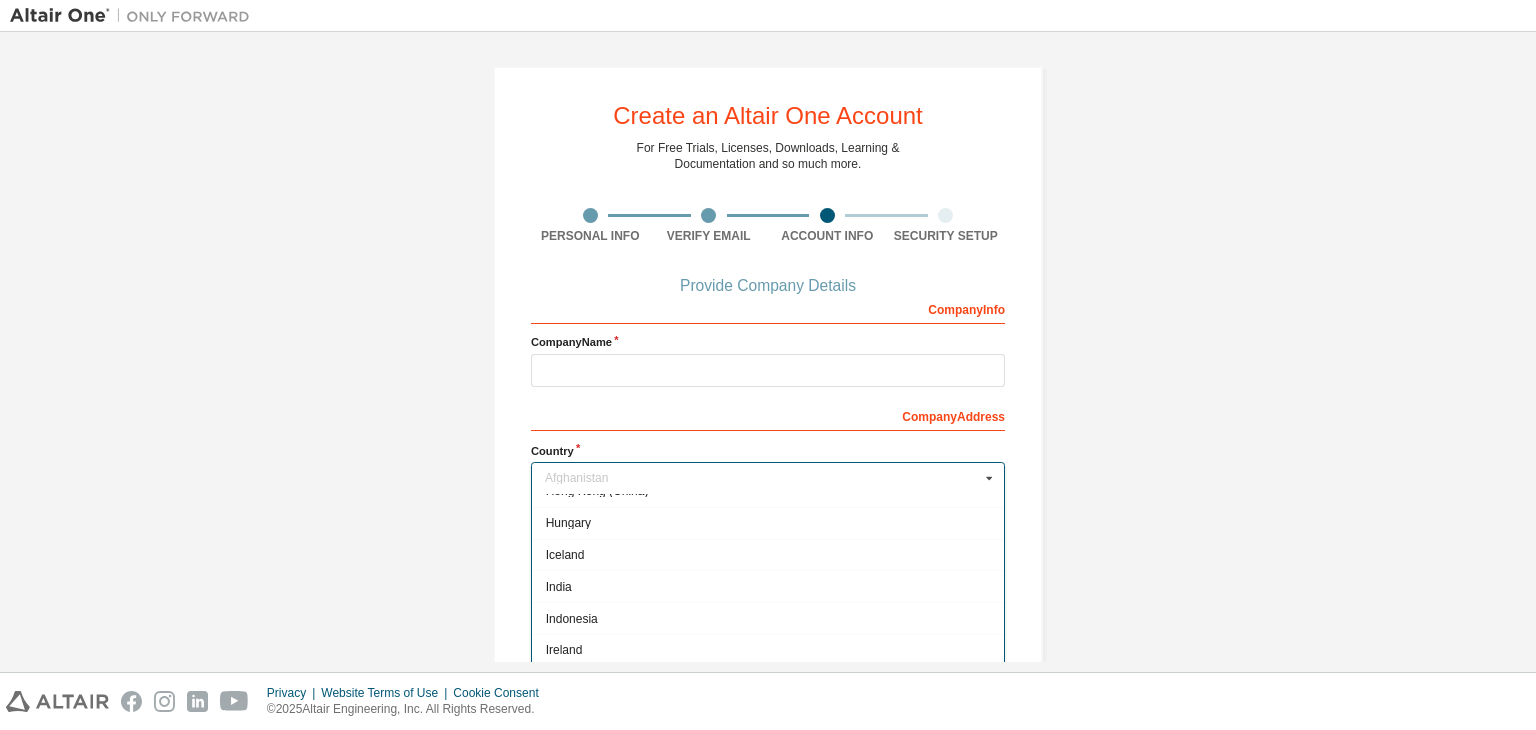click on "India" at bounding box center (768, 587) 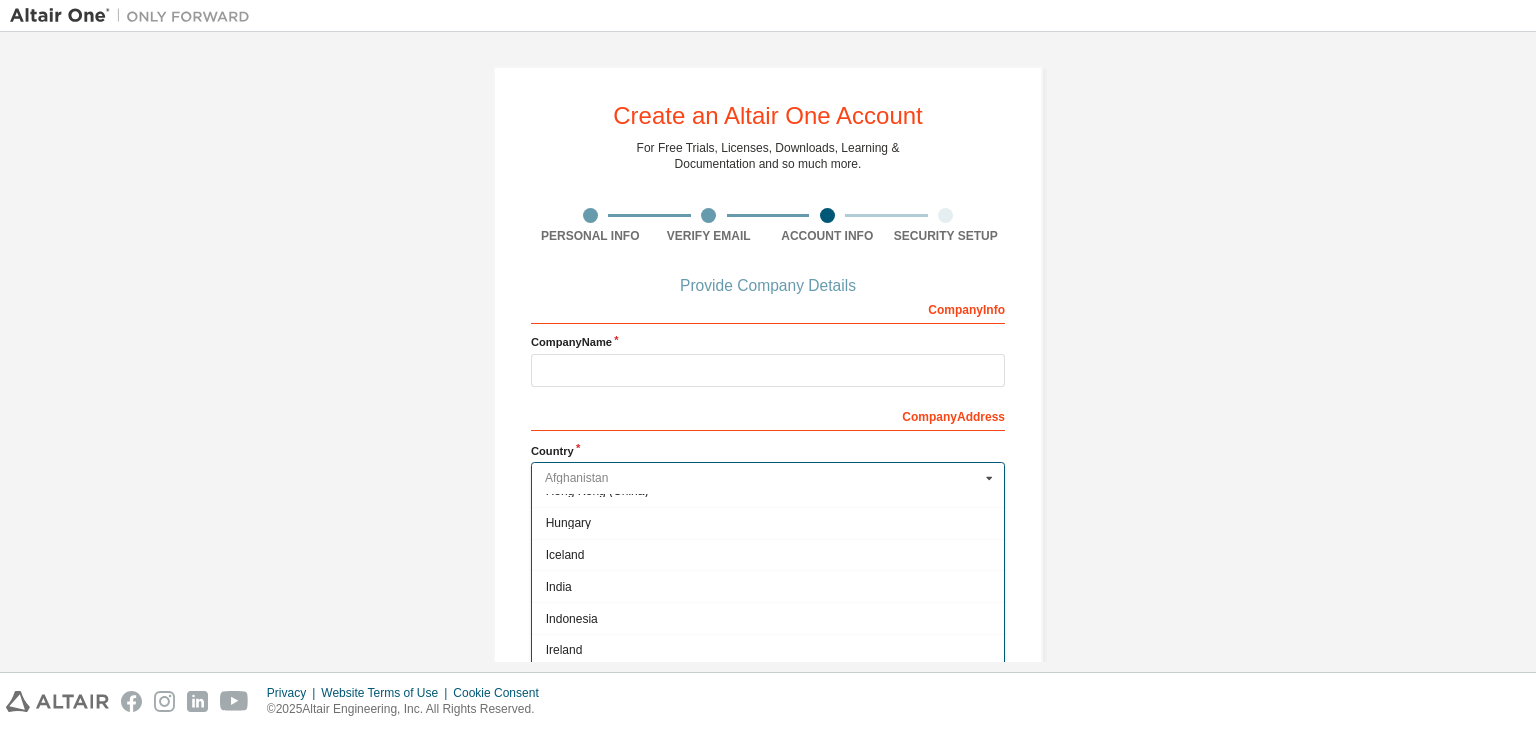 type on "***" 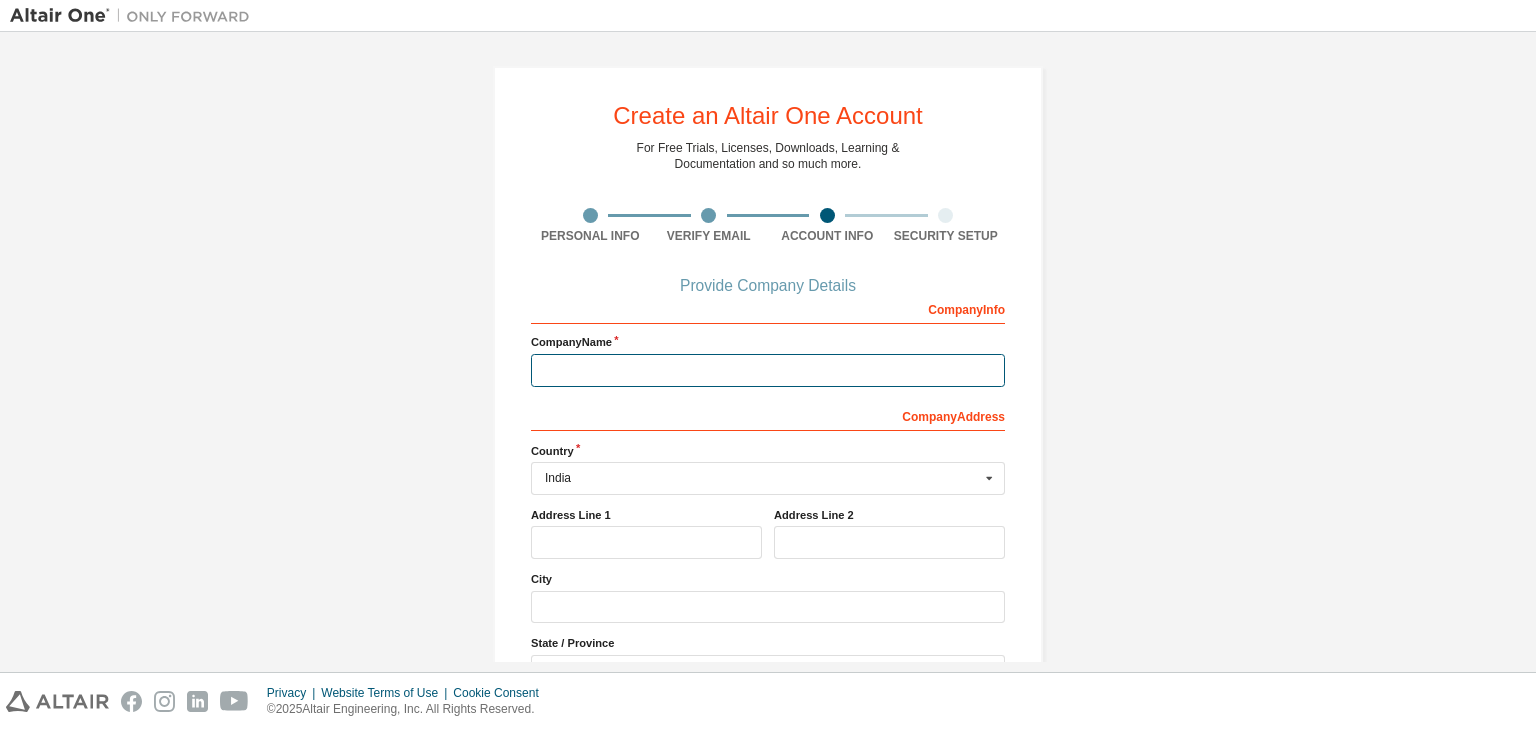 click at bounding box center [768, 370] 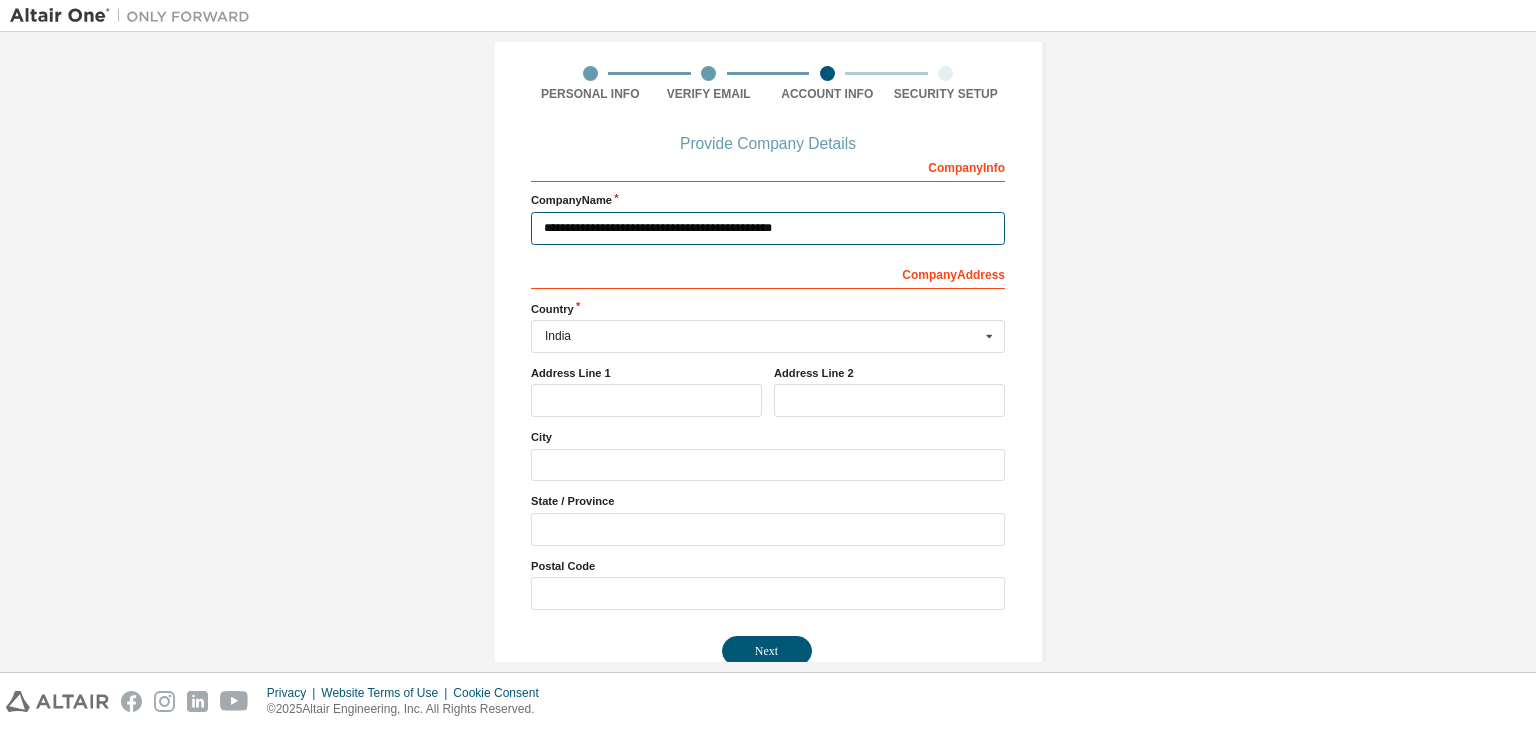 scroll, scrollTop: 180, scrollLeft: 0, axis: vertical 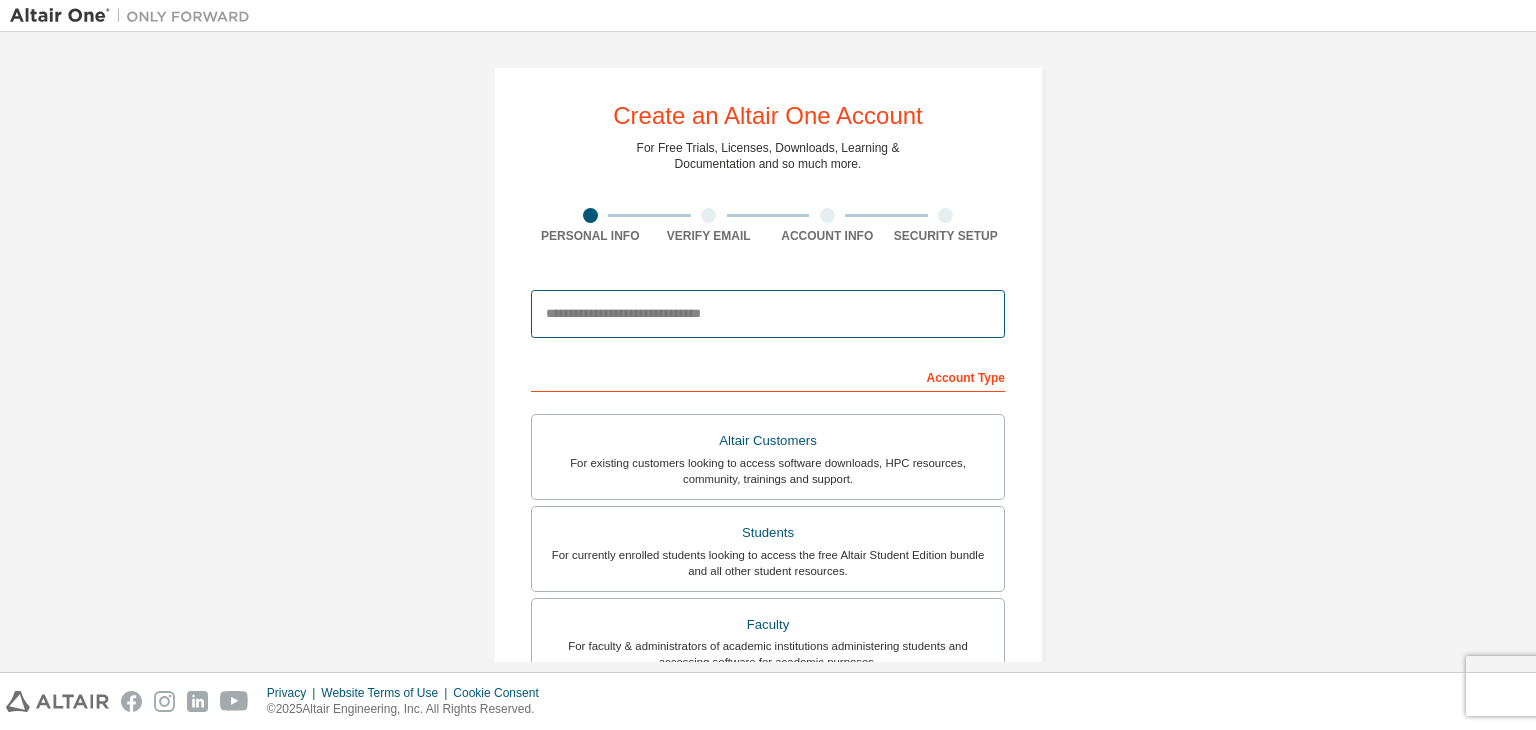 click at bounding box center (768, 314) 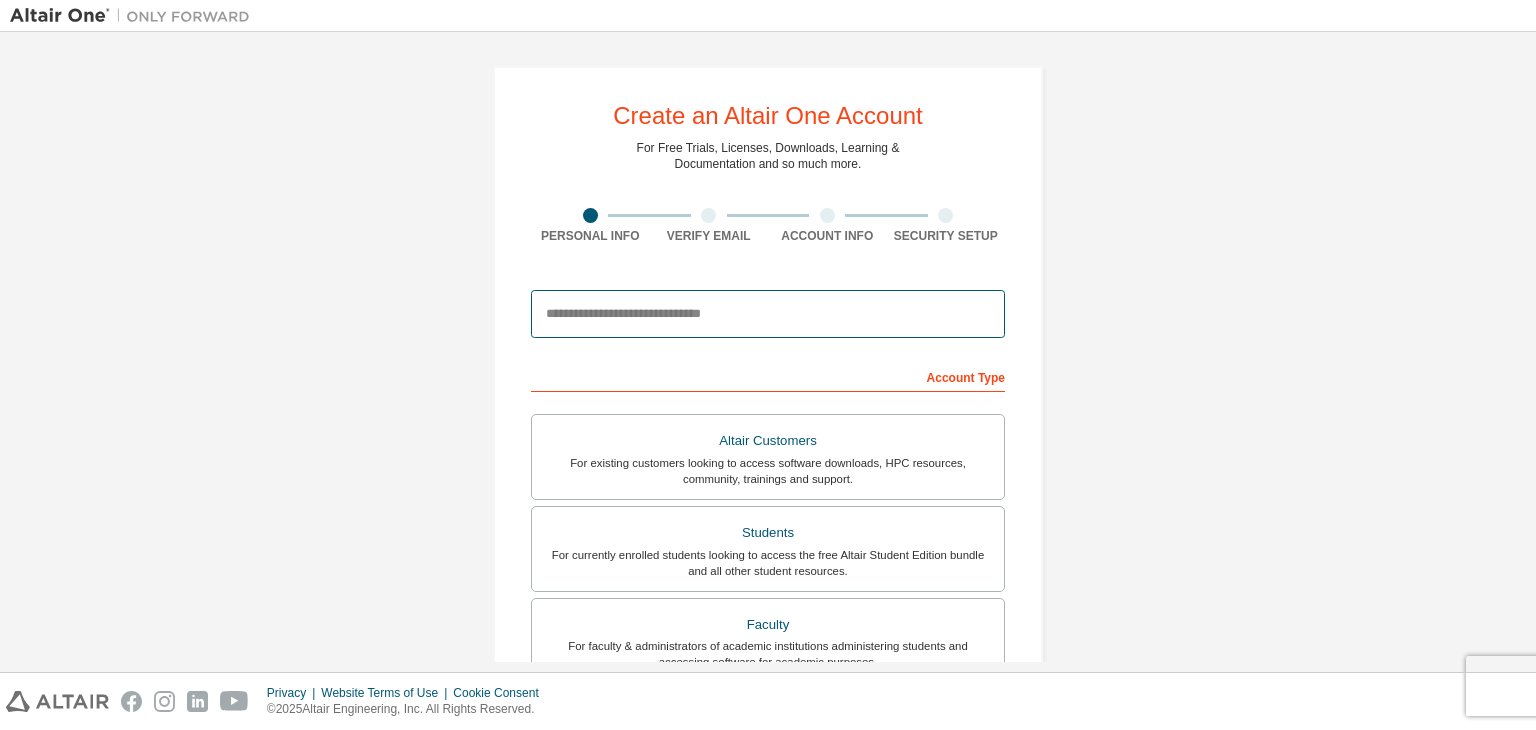 type on "**********" 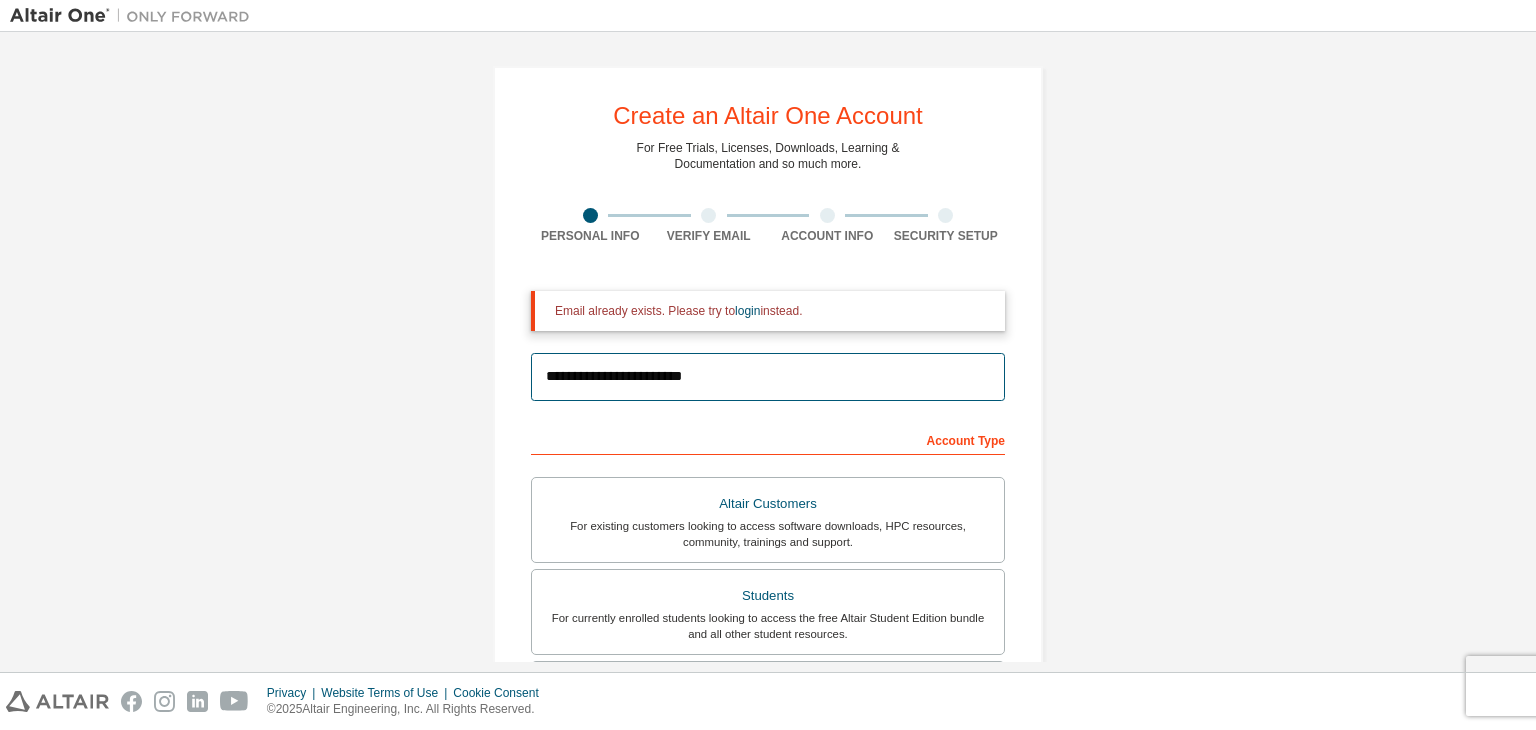 click on "**********" at bounding box center (768, 708) 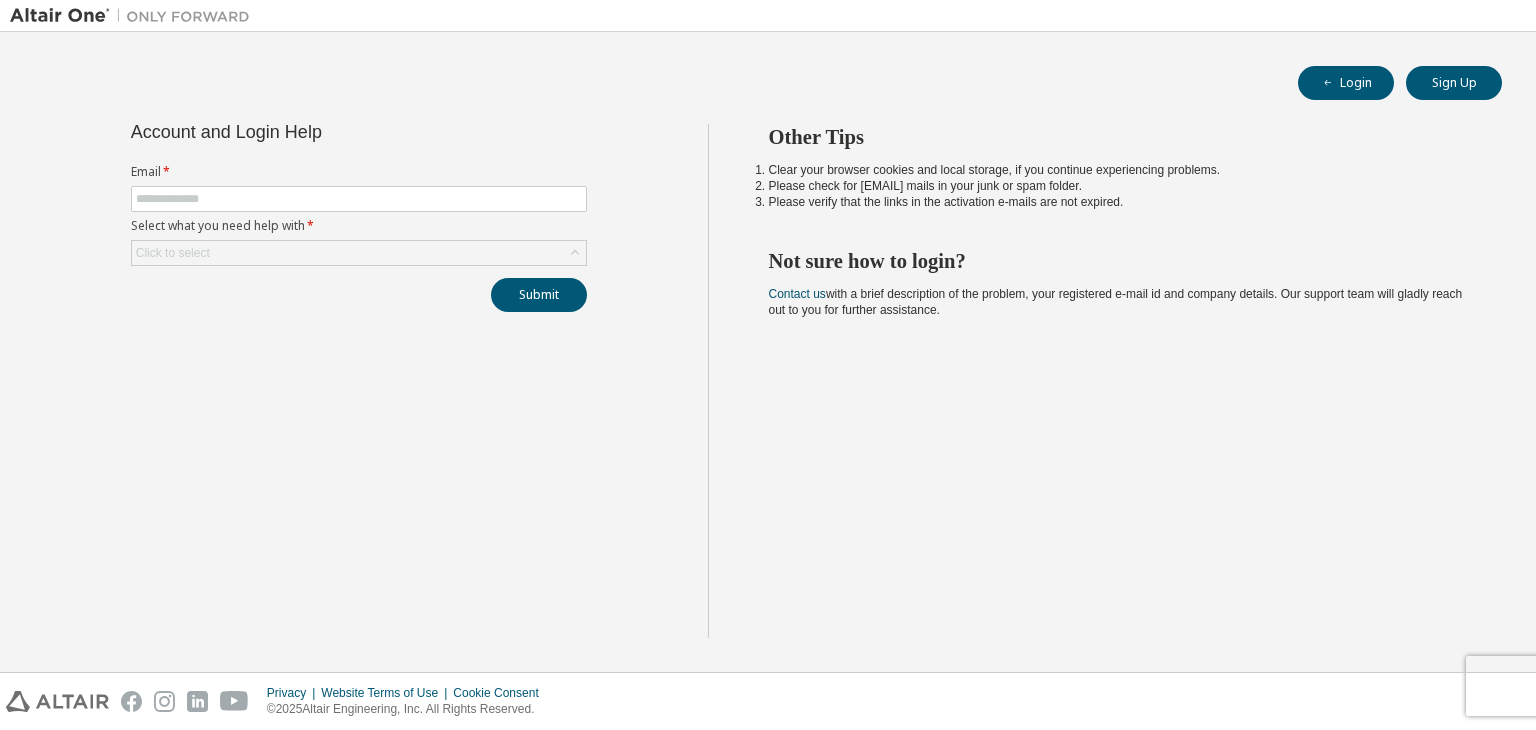 scroll, scrollTop: 0, scrollLeft: 0, axis: both 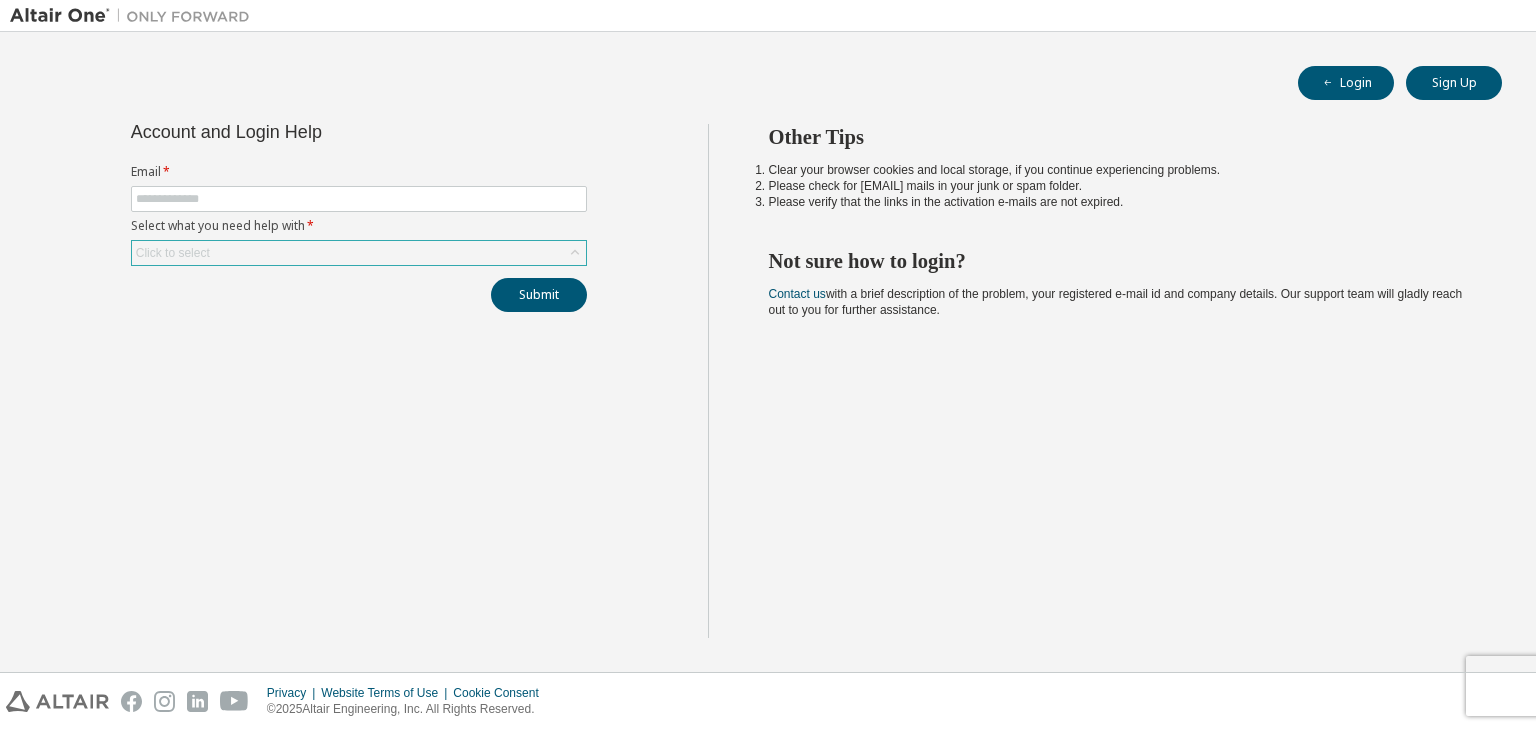 click on "Click to select" at bounding box center [359, 253] 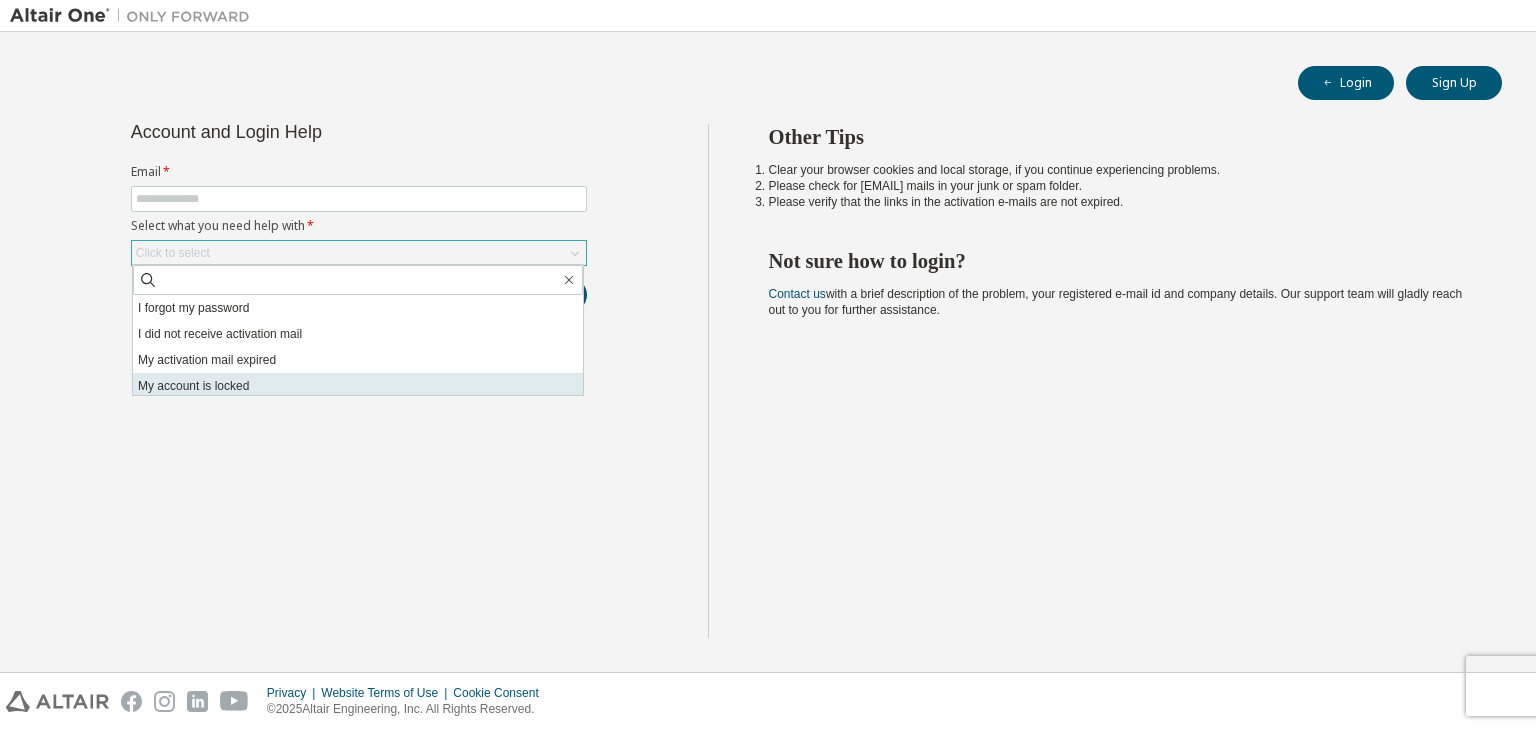 scroll, scrollTop: 56, scrollLeft: 0, axis: vertical 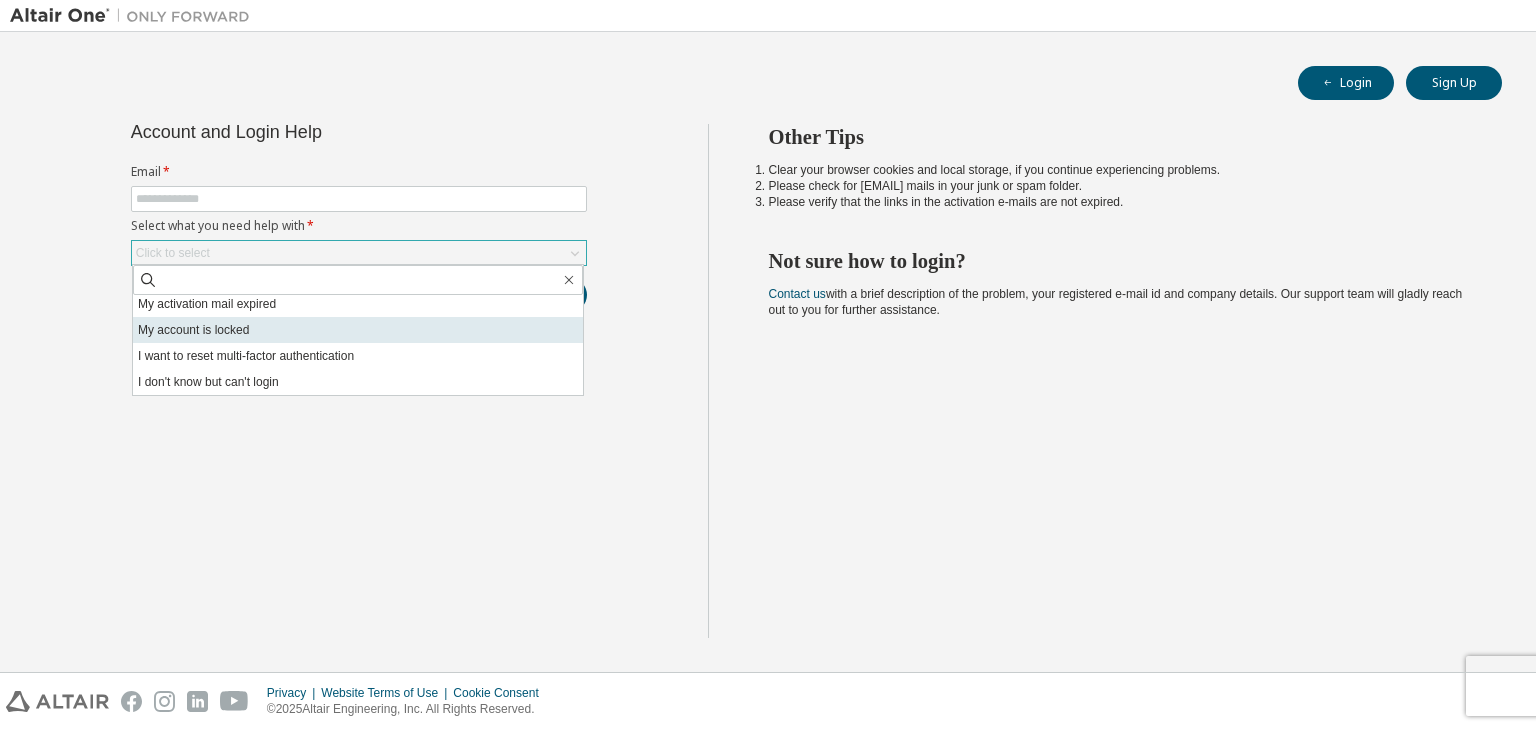 click on "I don't know but can't login" at bounding box center [358, 382] 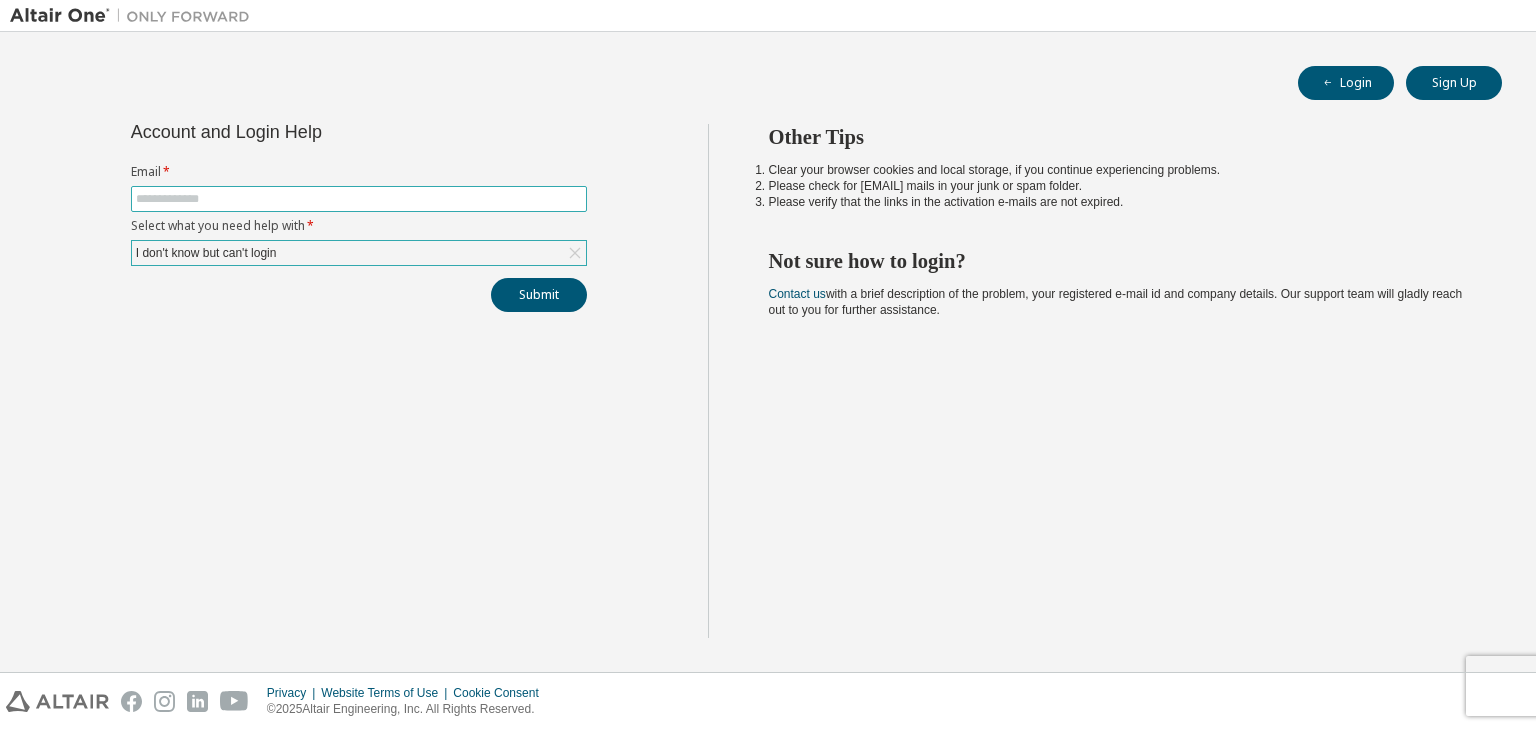 click at bounding box center [359, 199] 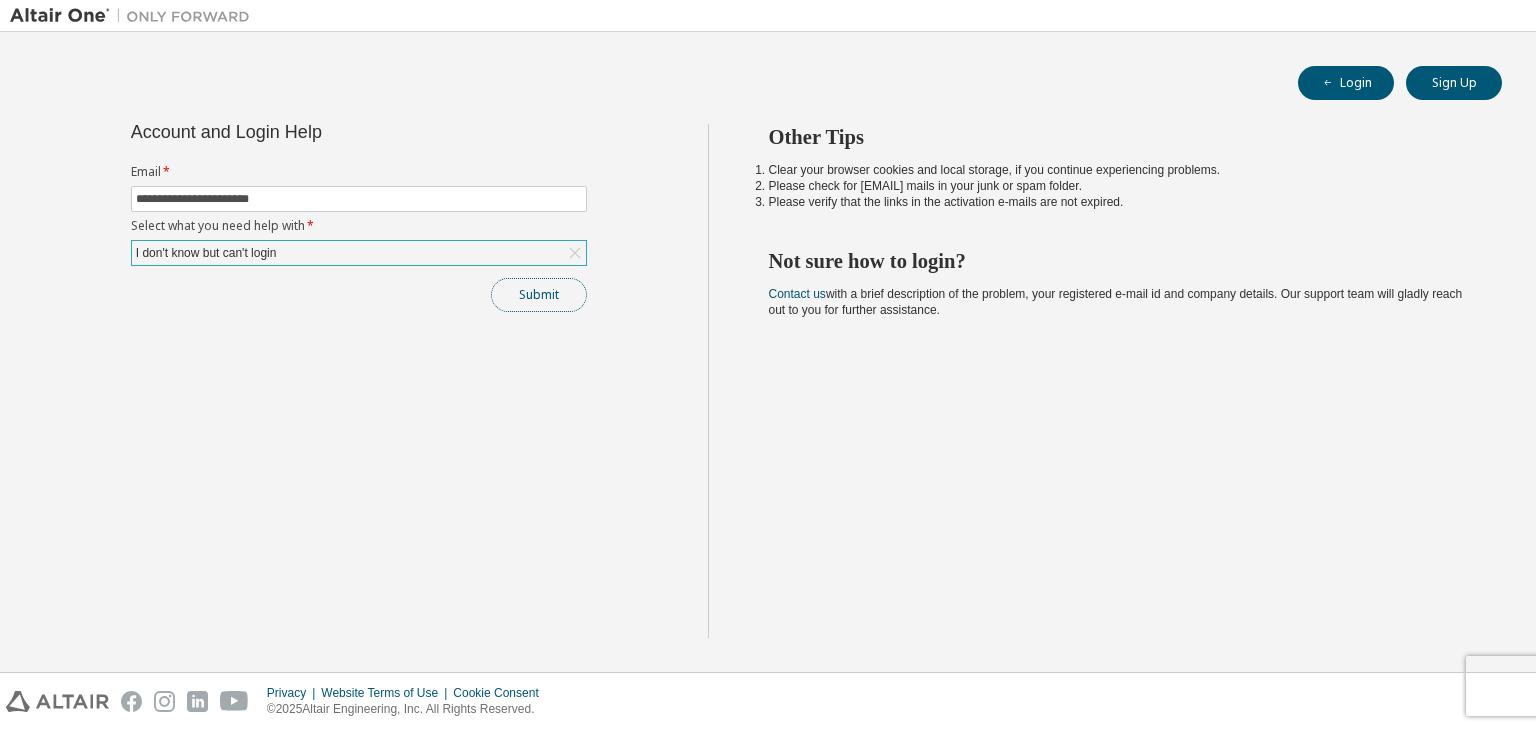 click on "Submit" at bounding box center [539, 295] 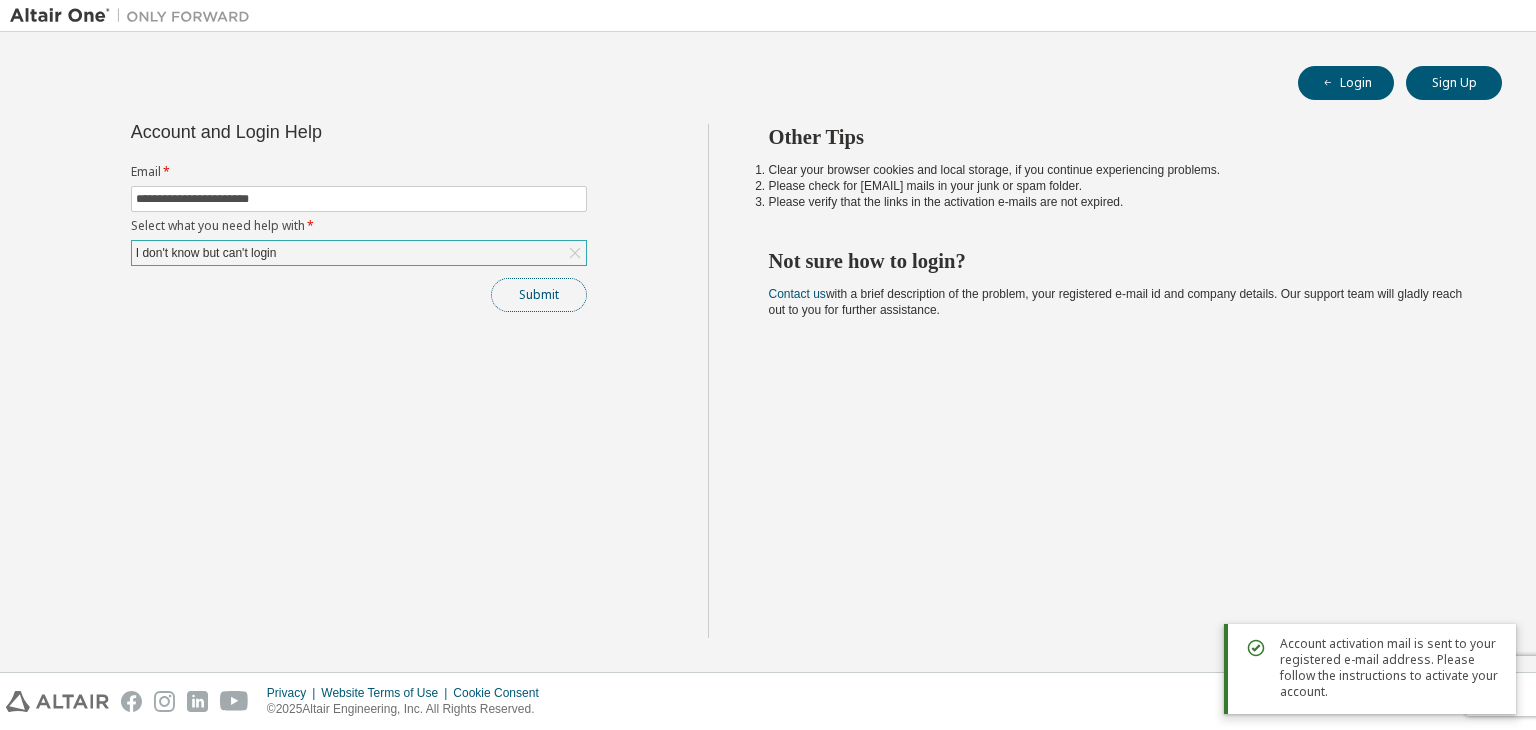 click on "Submit" at bounding box center (539, 295) 